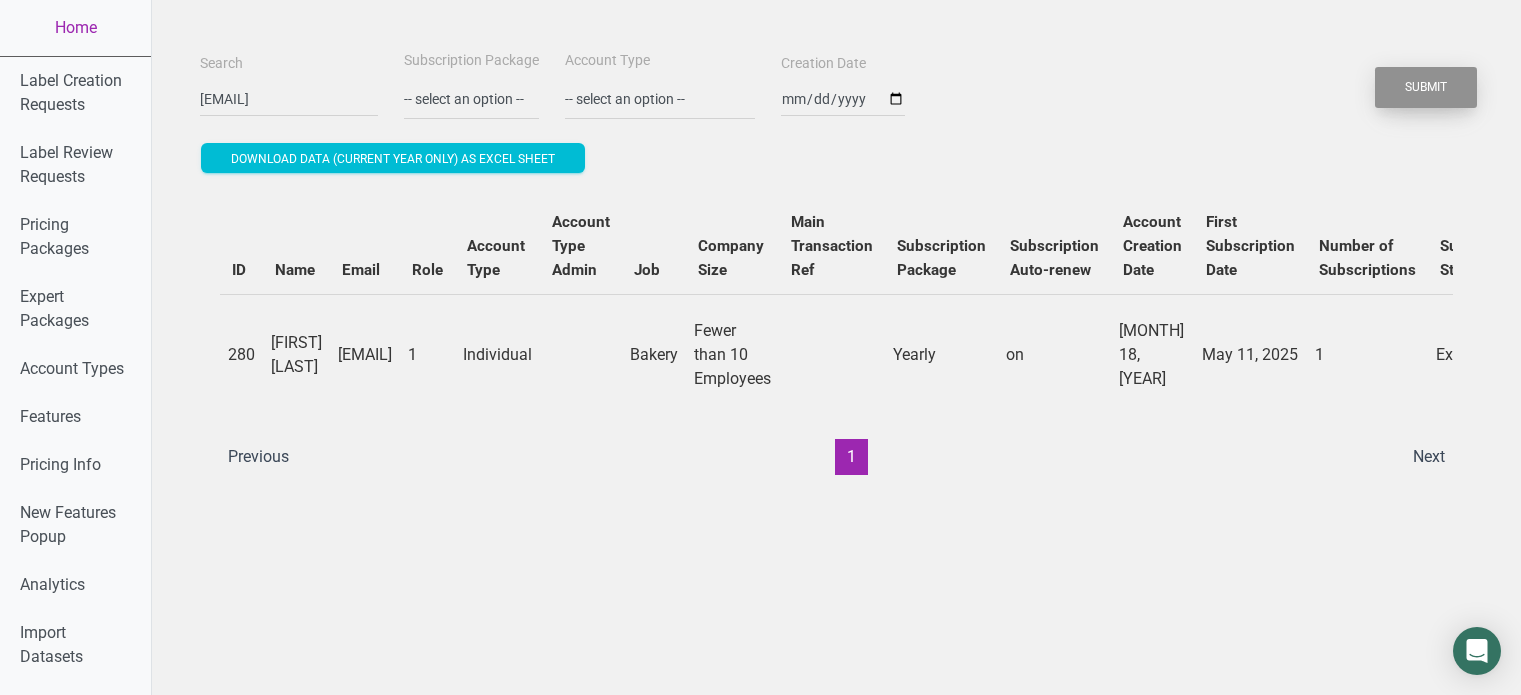 scroll, scrollTop: 0, scrollLeft: 0, axis: both 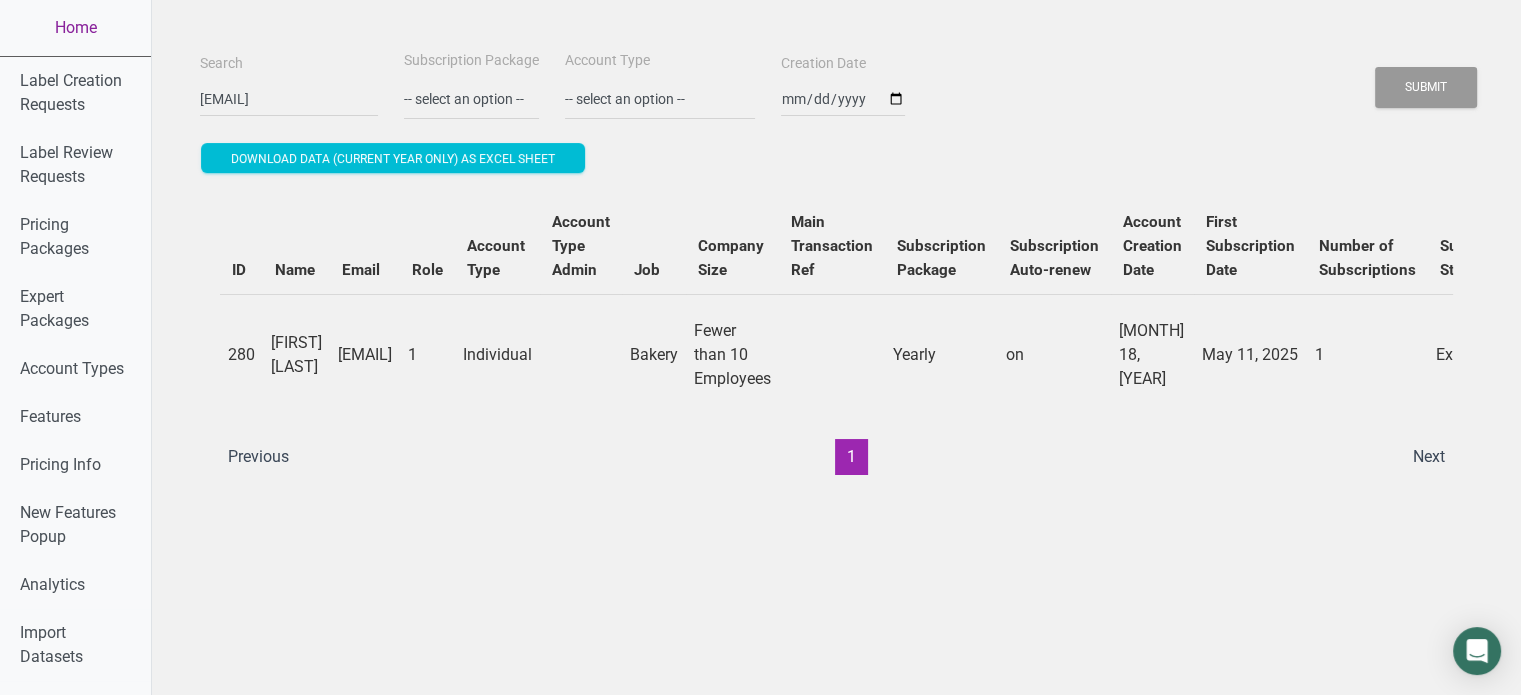 click on "Home" at bounding box center (75, 28) 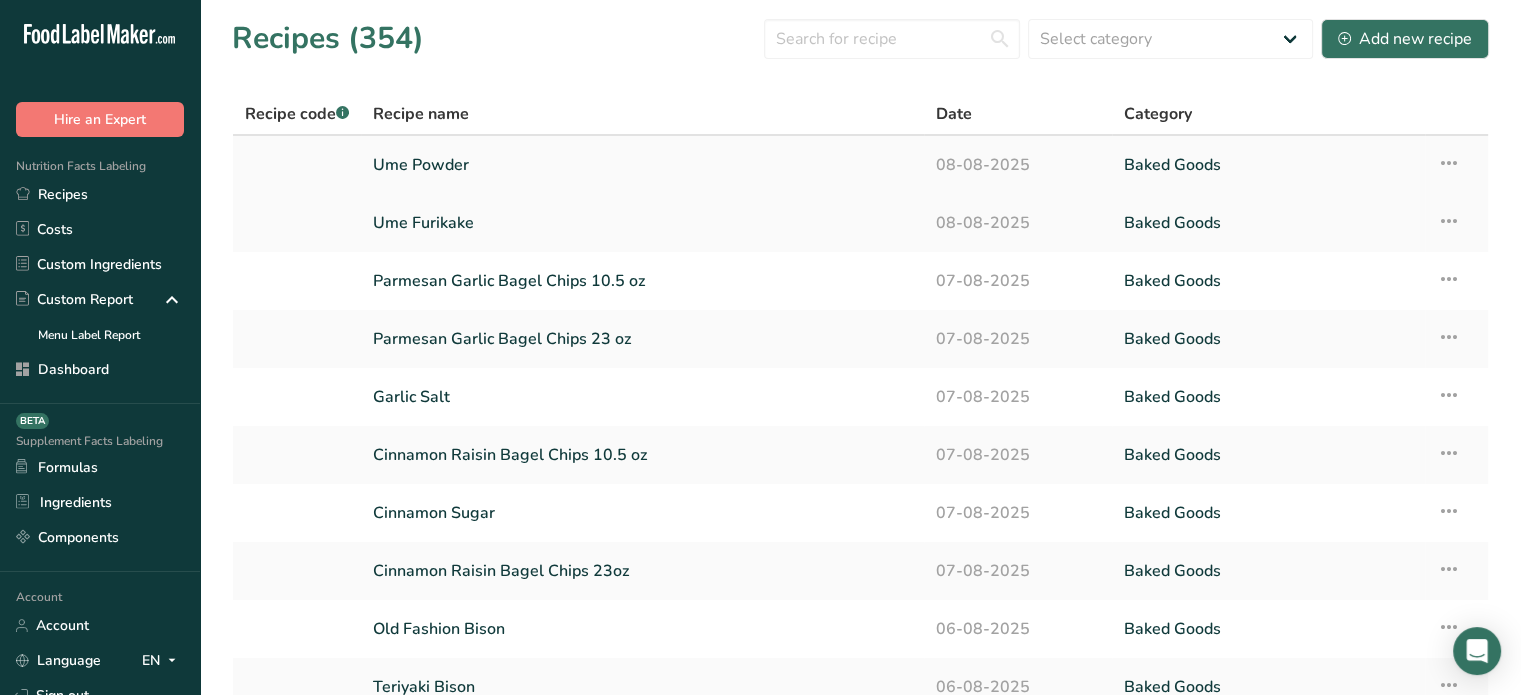 click on "Ume Powder" at bounding box center [642, 165] 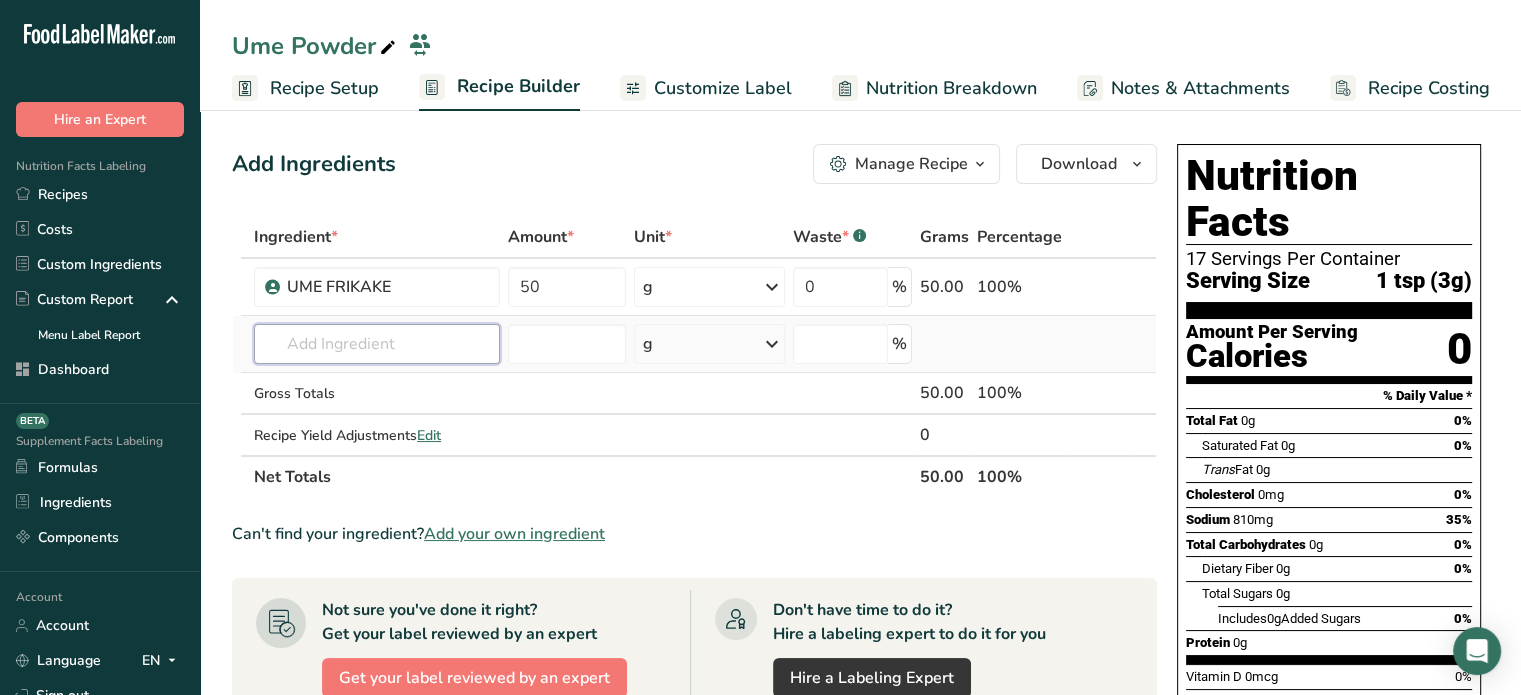 click at bounding box center [377, 344] 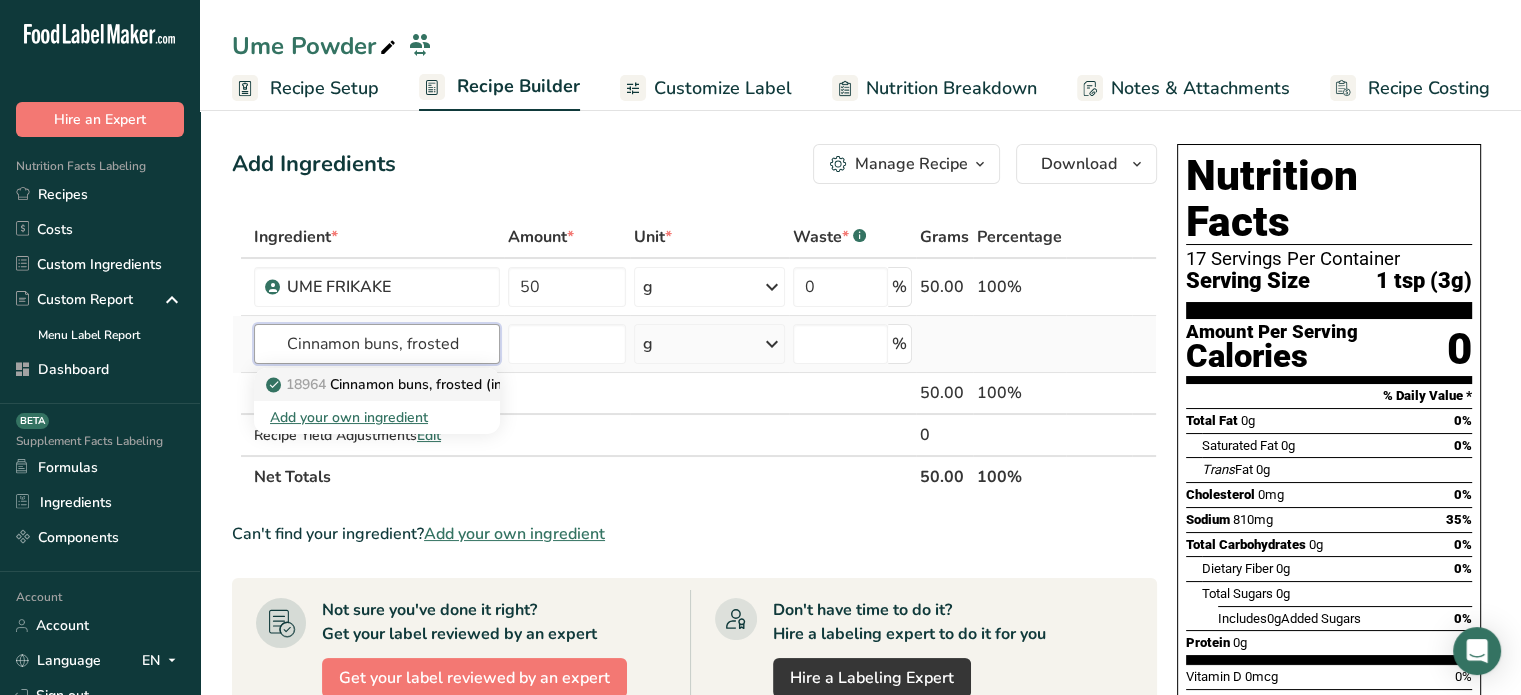 type on "Cinnamon buns, frosted" 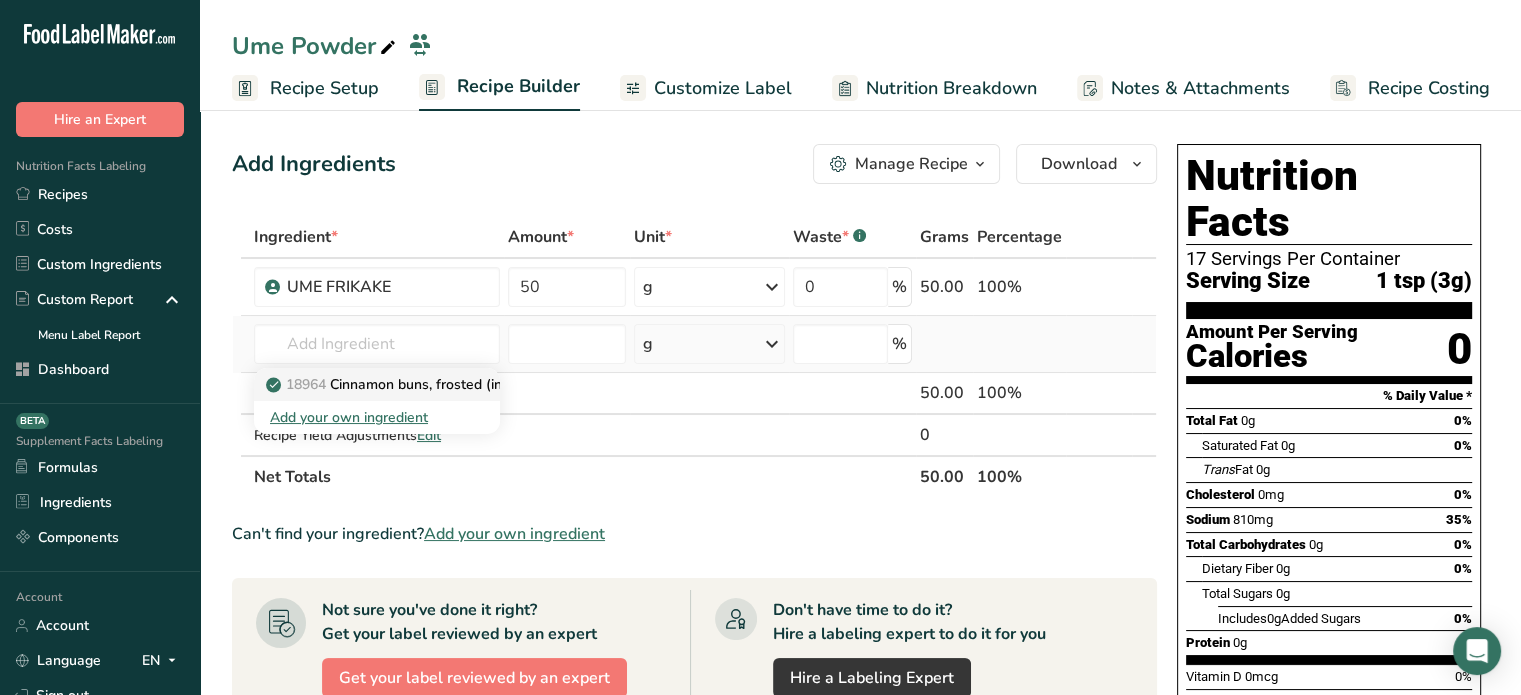 click on "[NUMBER]
Cinnamon buns, frosted (includes honey buns)" at bounding box center [448, 384] 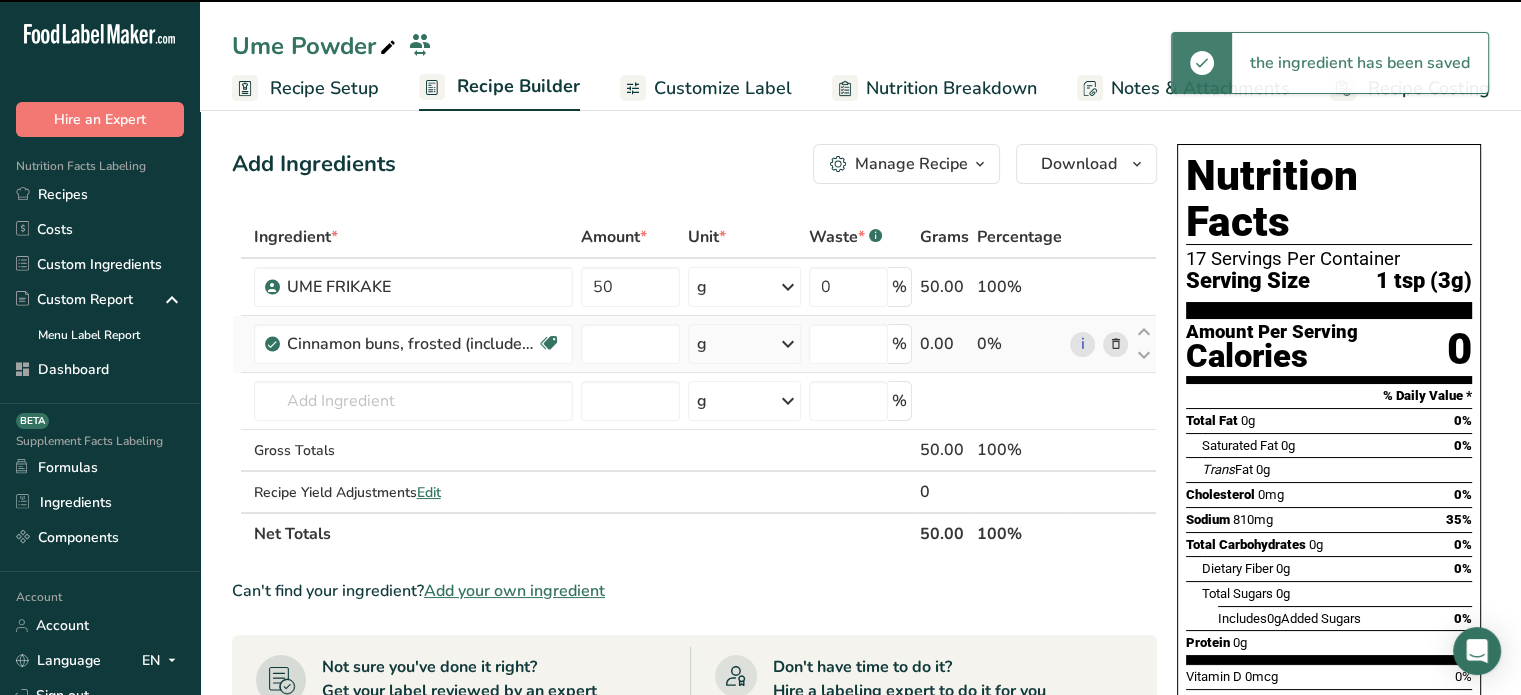 type on "0" 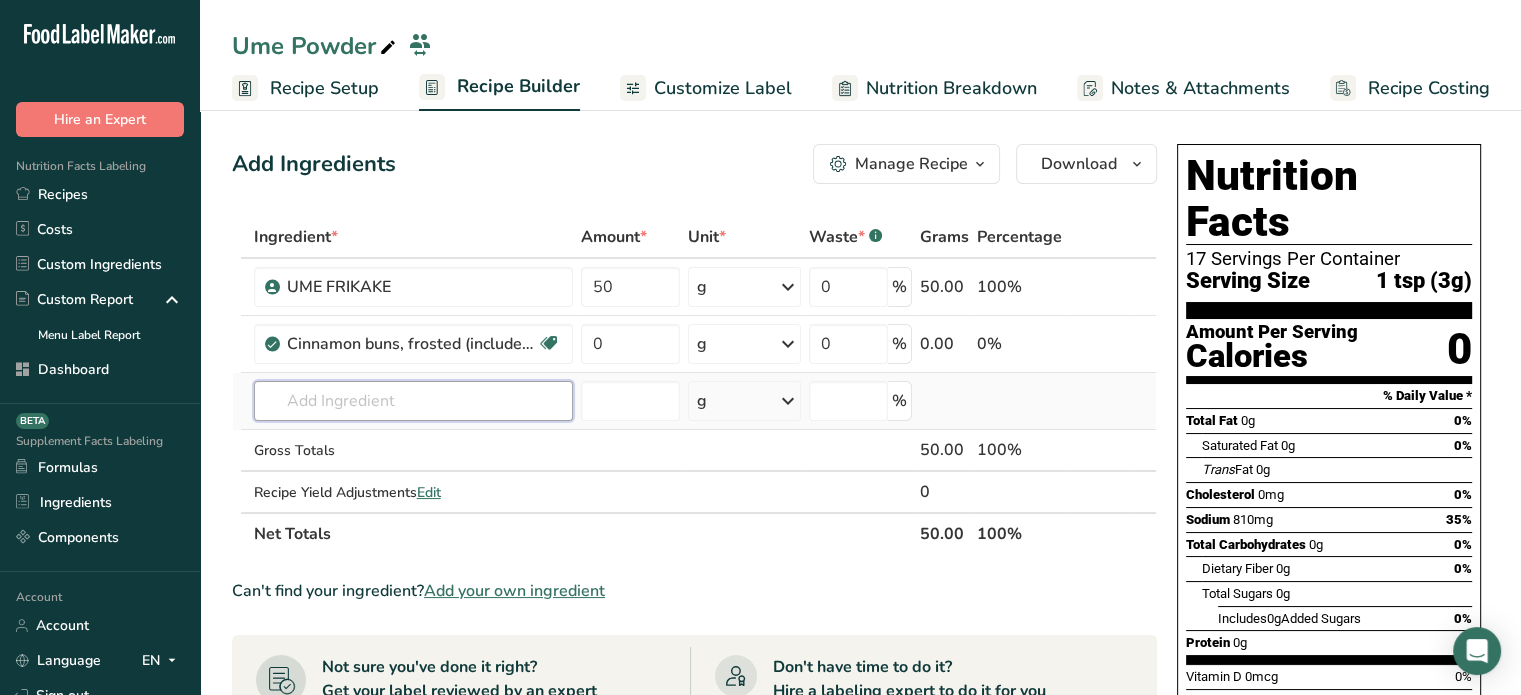 click at bounding box center (413, 401) 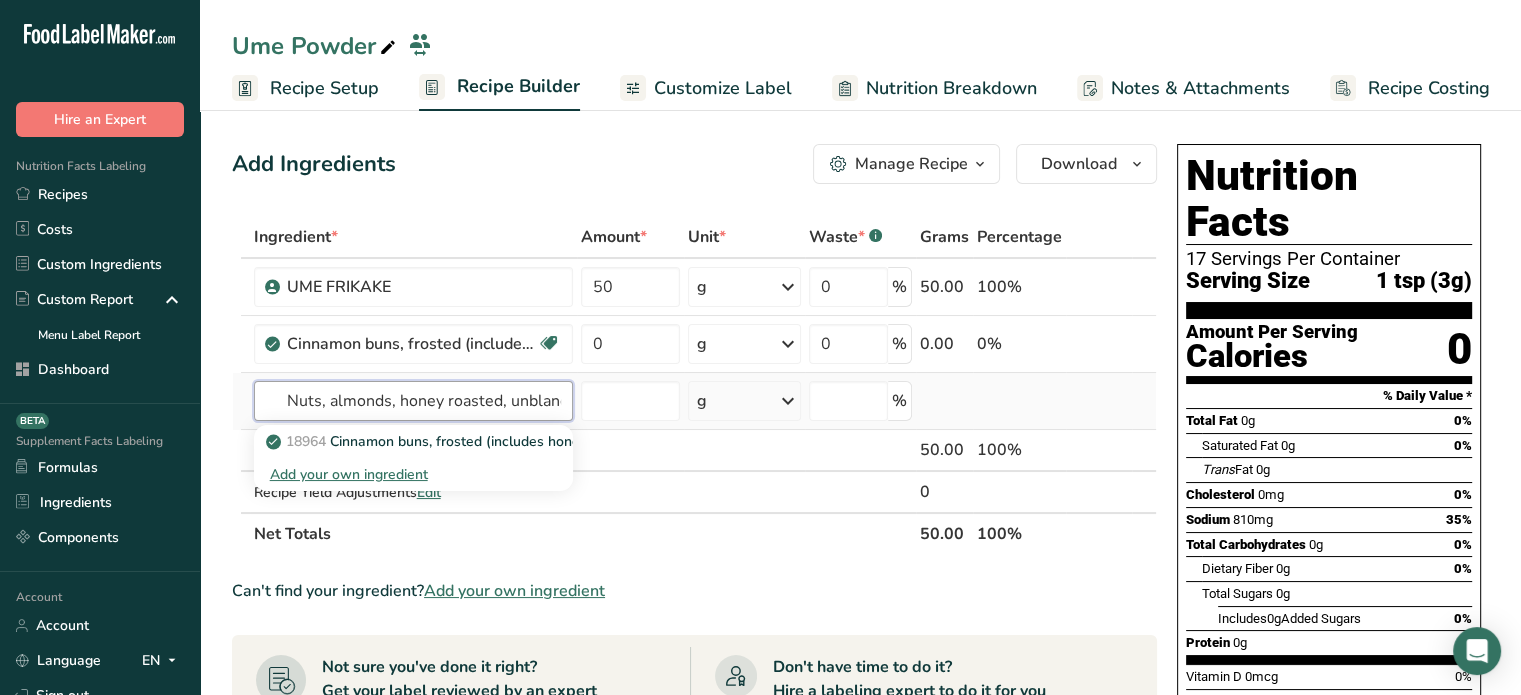 scroll, scrollTop: 0, scrollLeft: 30, axis: horizontal 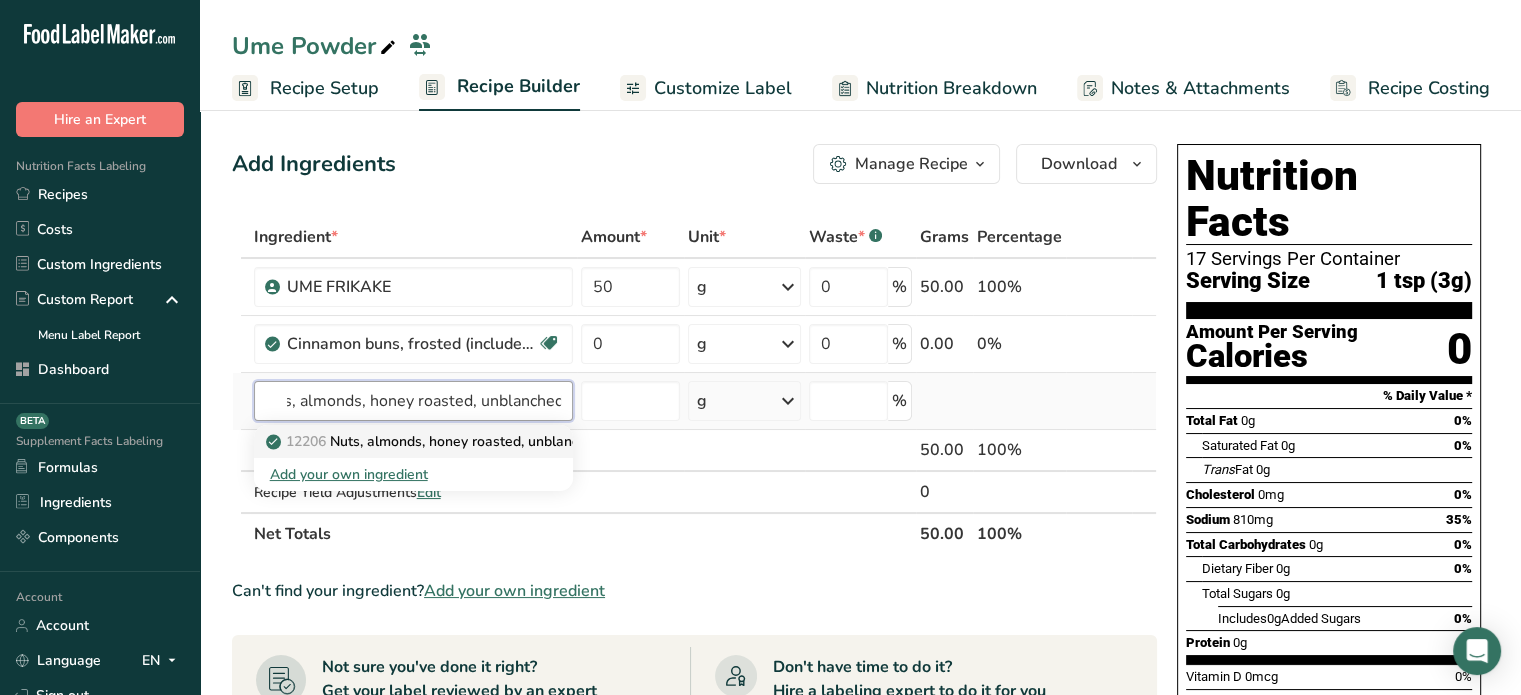 type on "Nuts, almonds, honey roasted, unblanched" 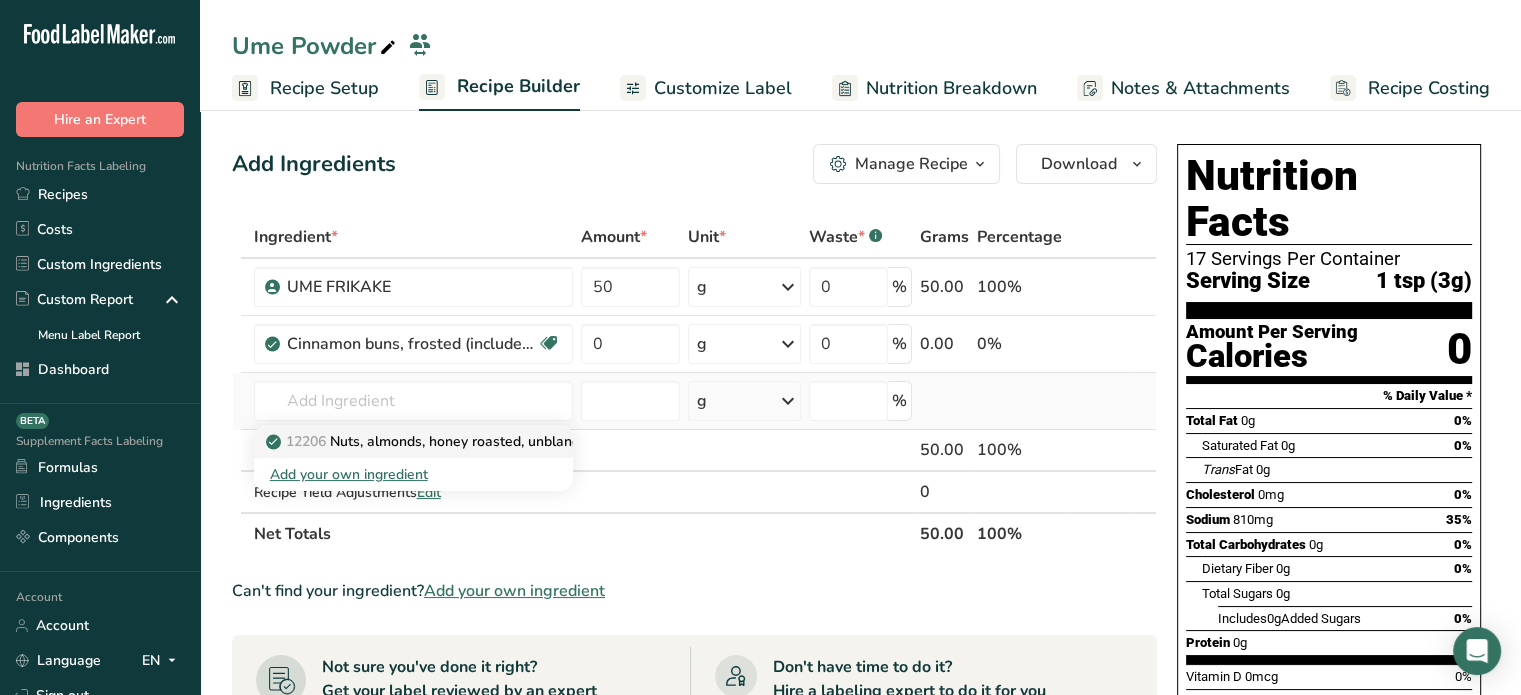 scroll, scrollTop: 0, scrollLeft: 0, axis: both 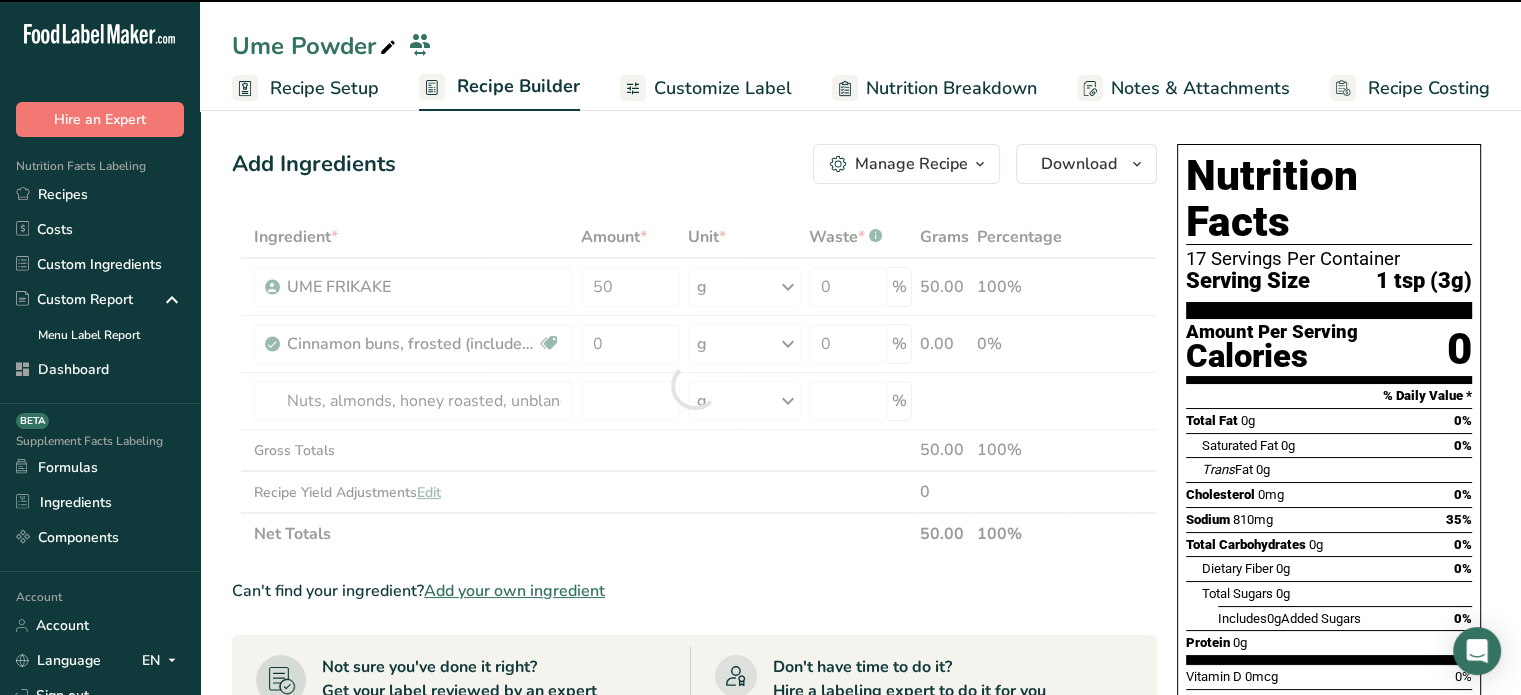 type on "0" 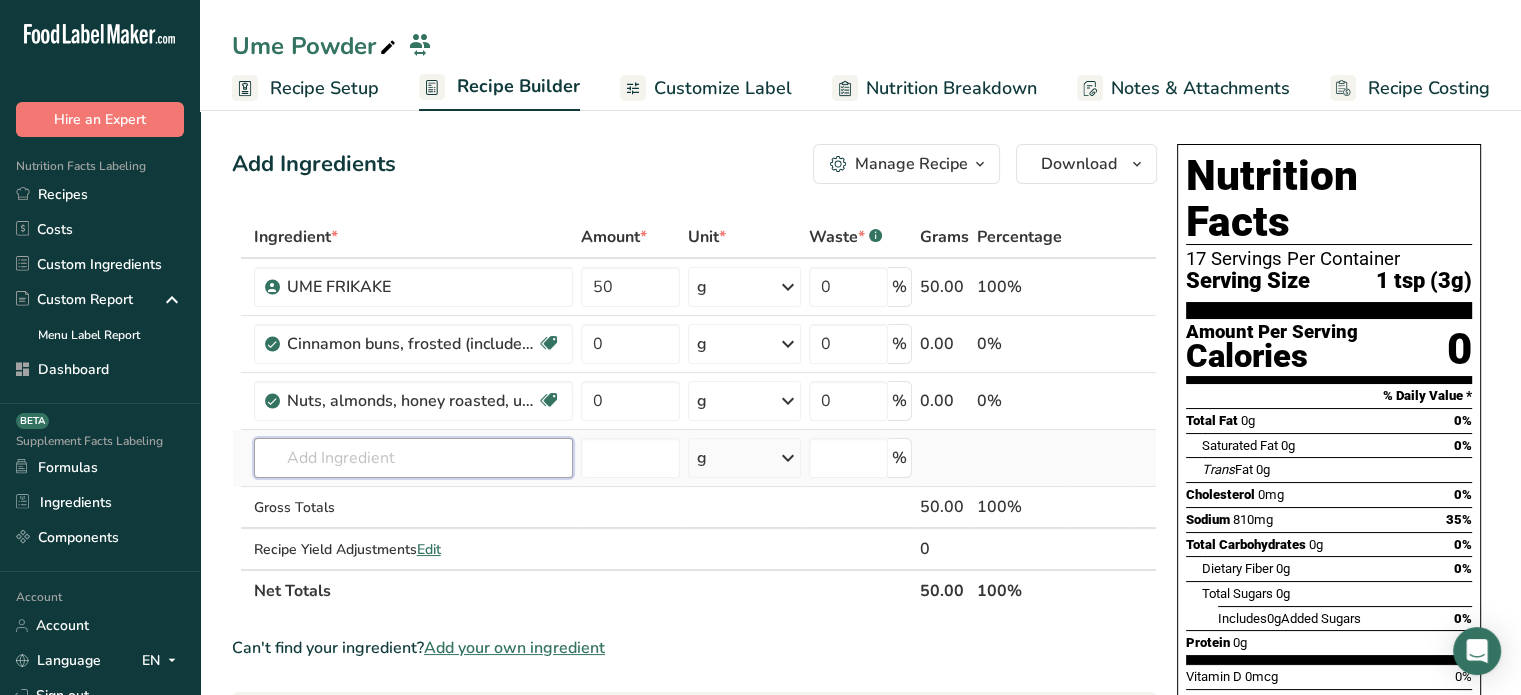 click at bounding box center (413, 458) 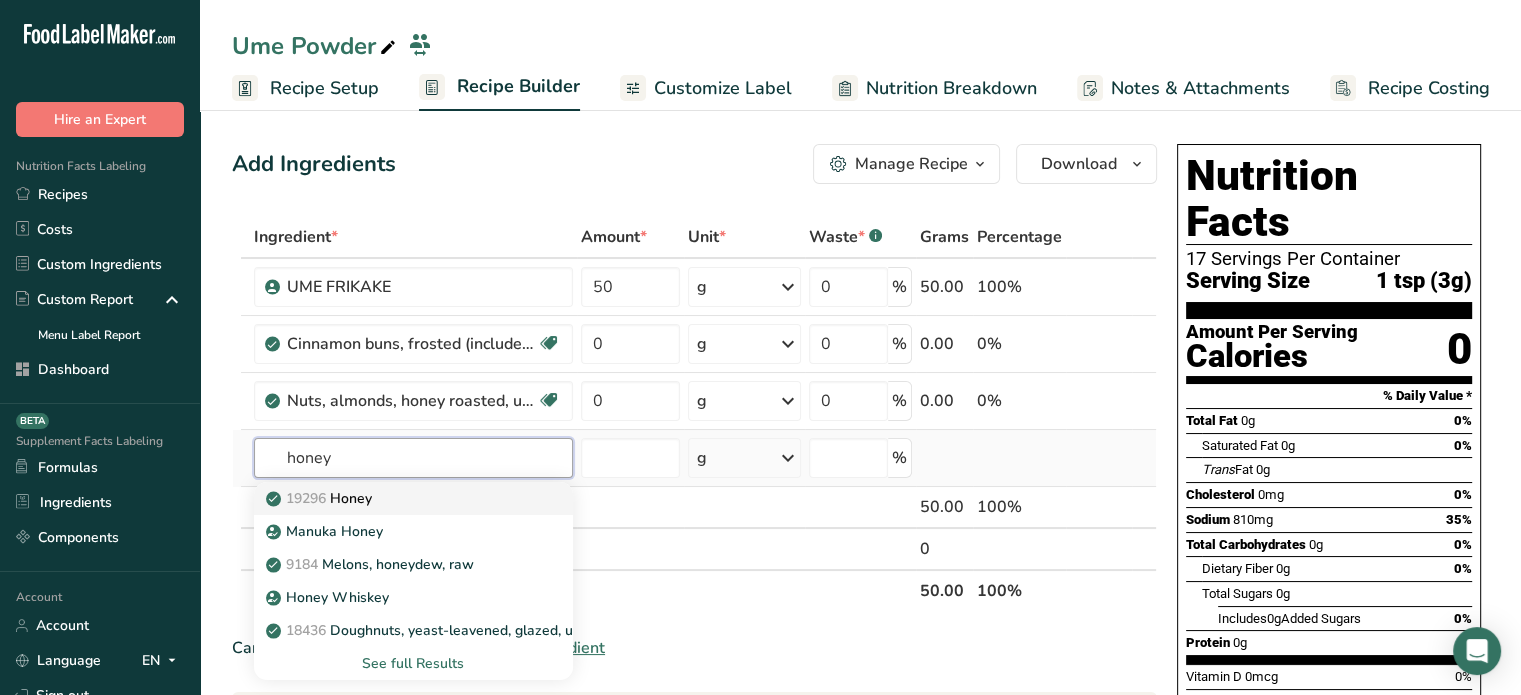type on "honey" 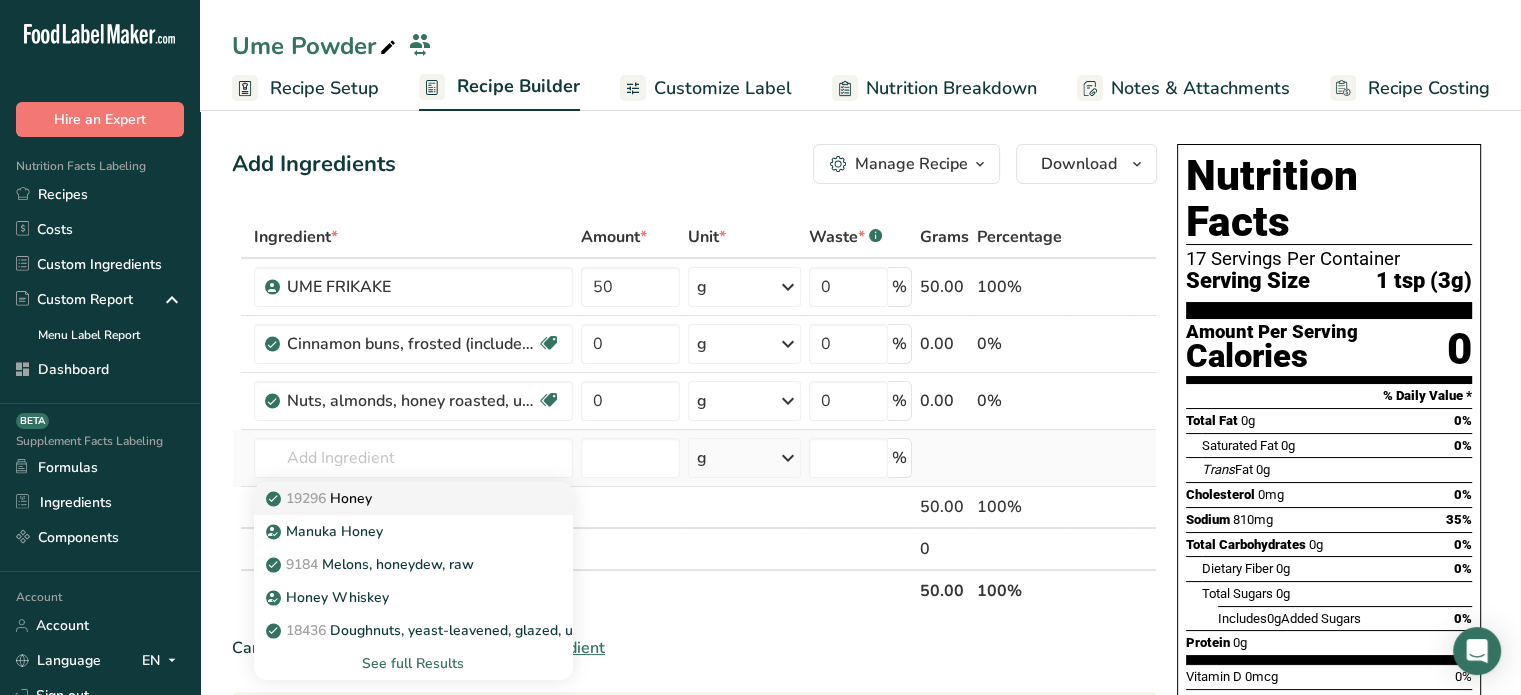 click on "19296
Honey" at bounding box center [397, 498] 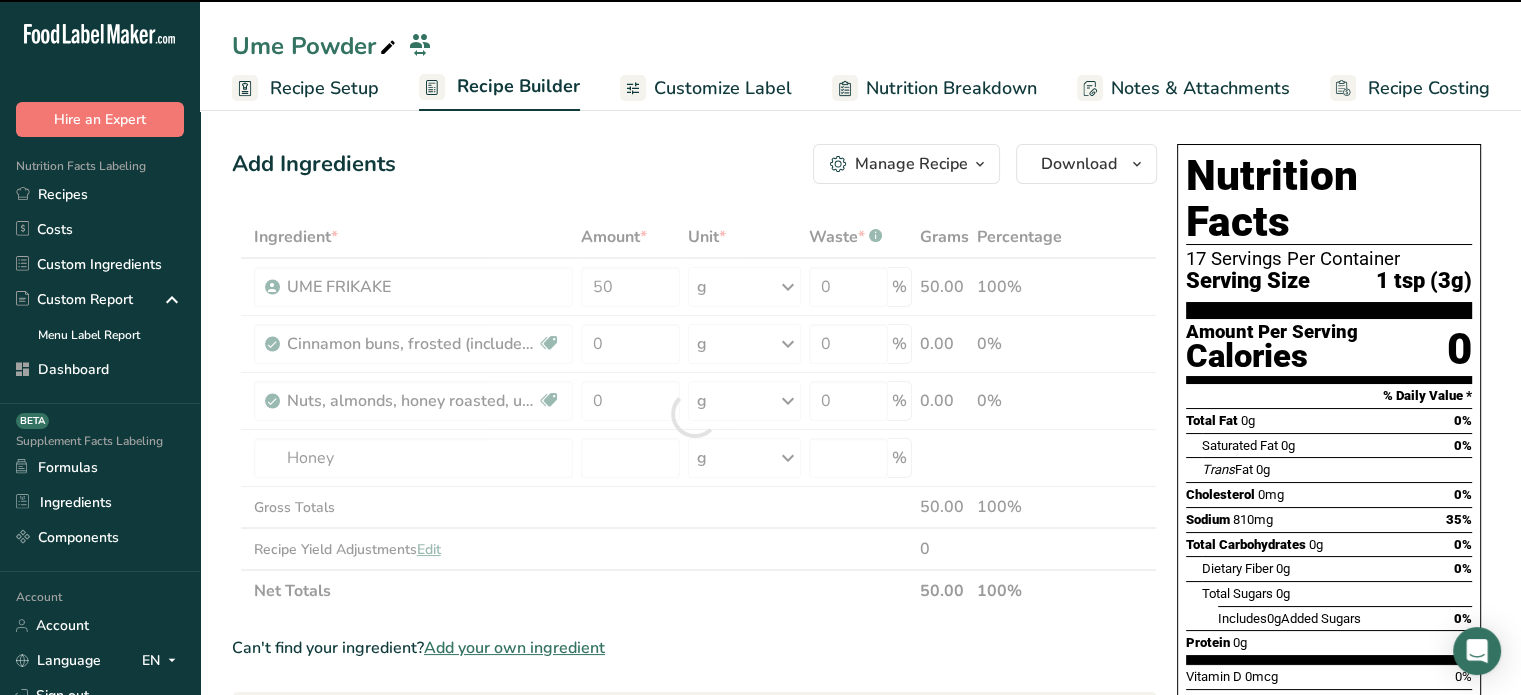 type on "0" 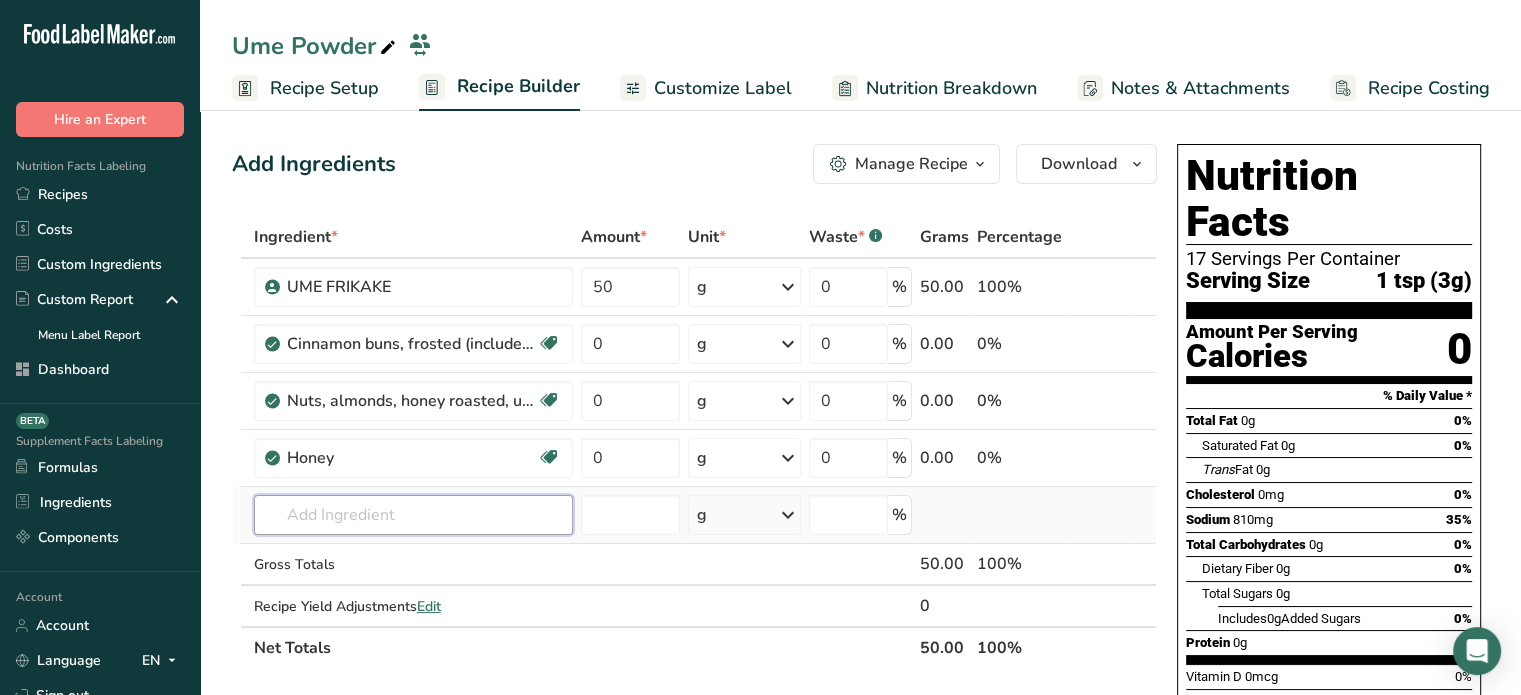 click at bounding box center (413, 515) 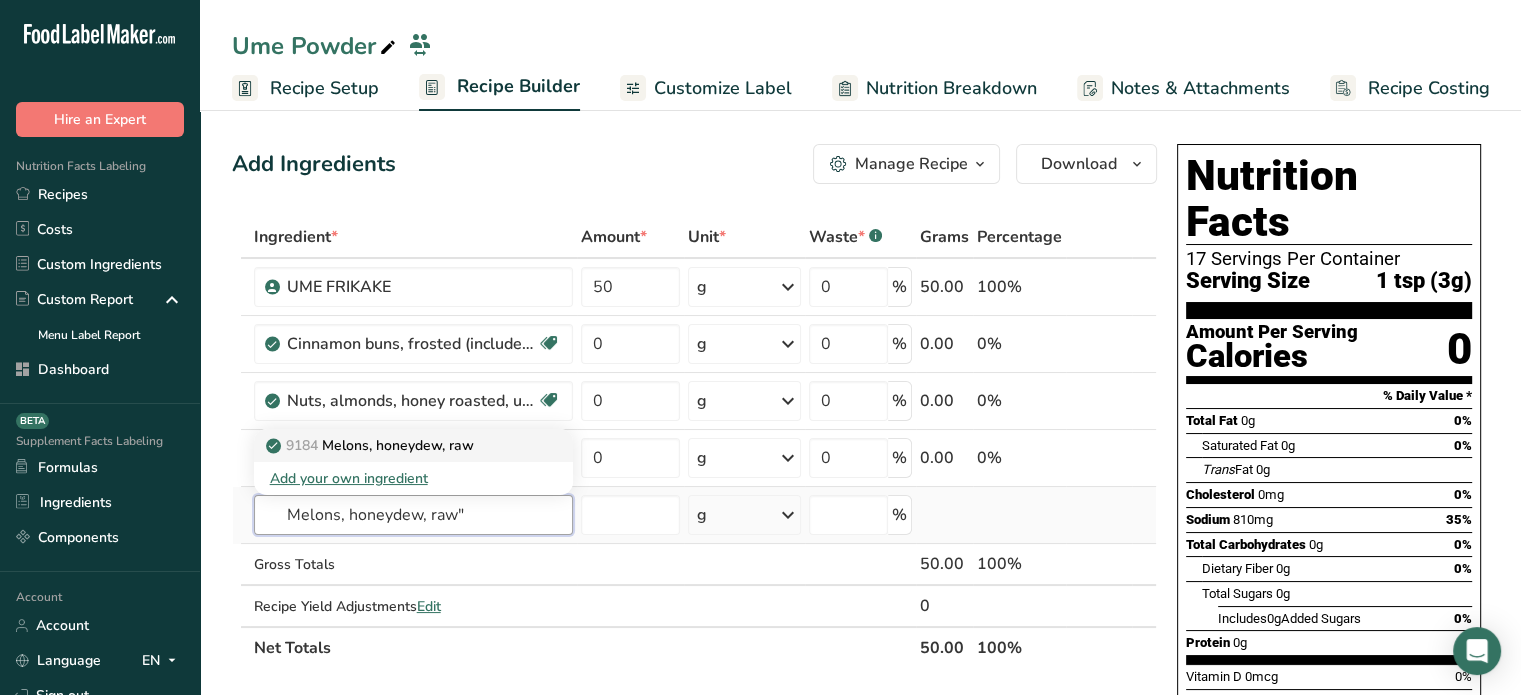 type on "Melons, honeydew, raw"" 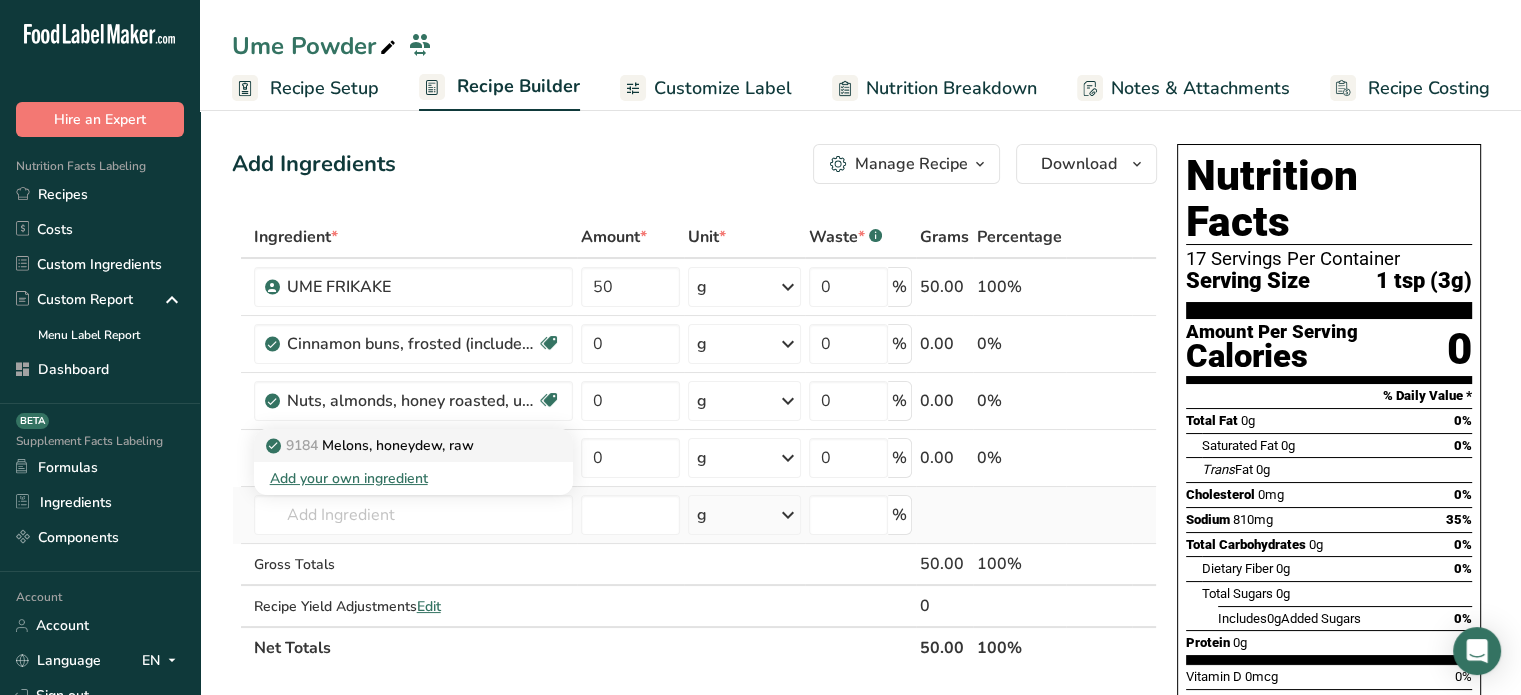 click on "[NUMBER]
Melons, honeydew, raw" at bounding box center (413, 445) 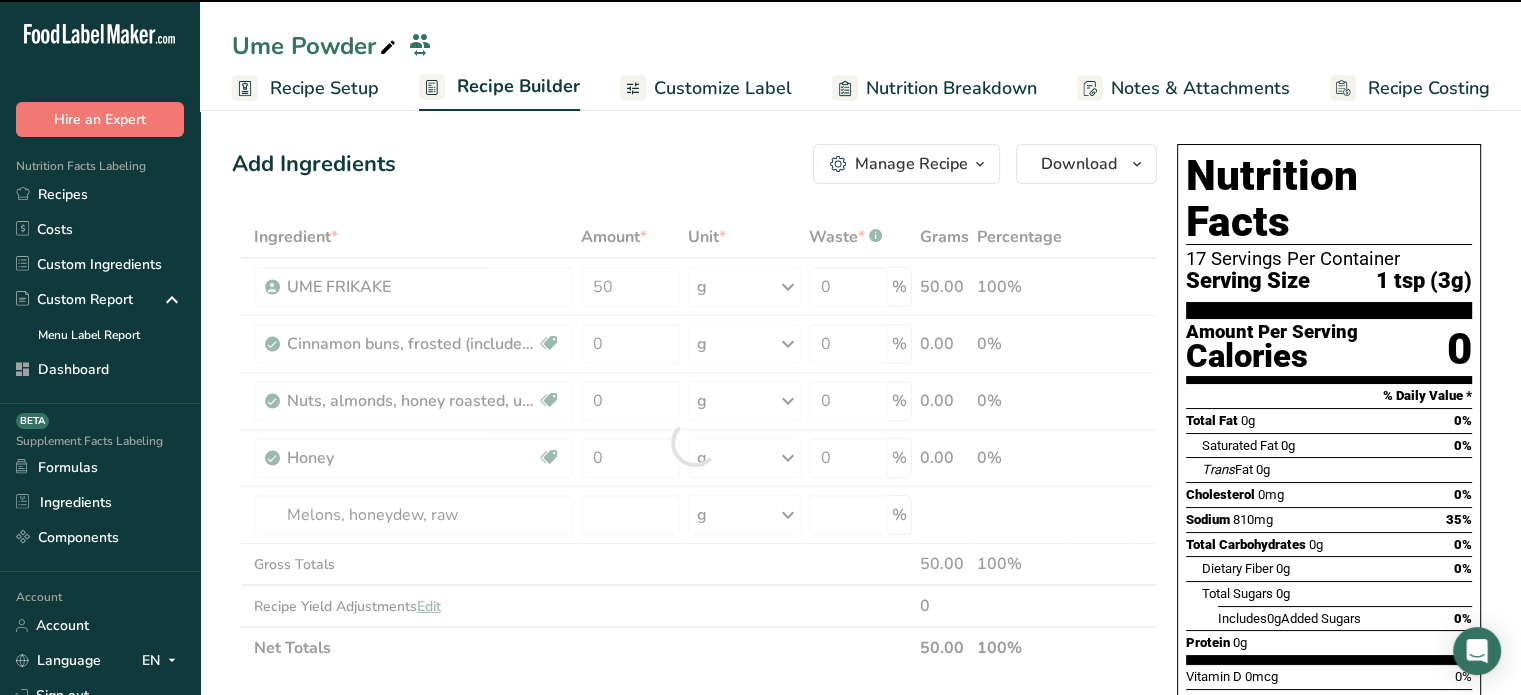 type on "0" 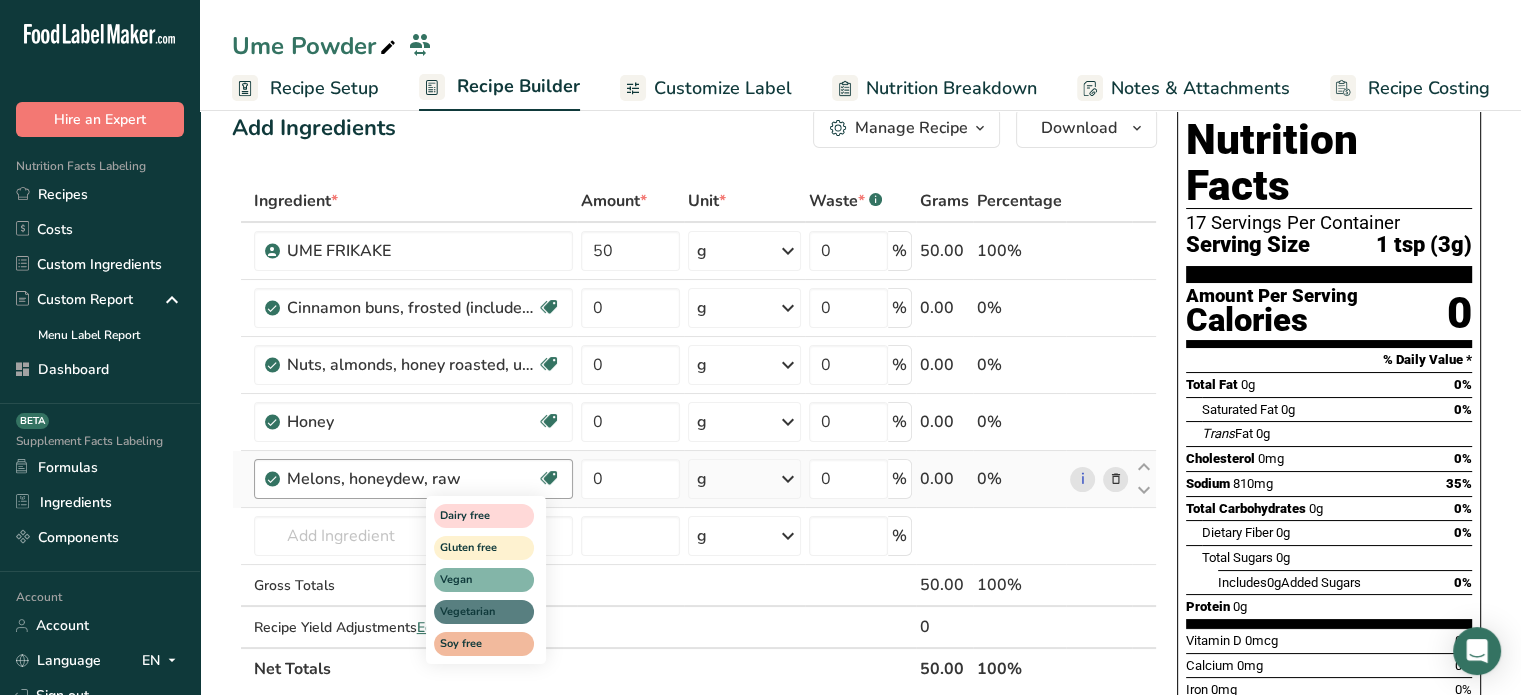 scroll, scrollTop: 40, scrollLeft: 0, axis: vertical 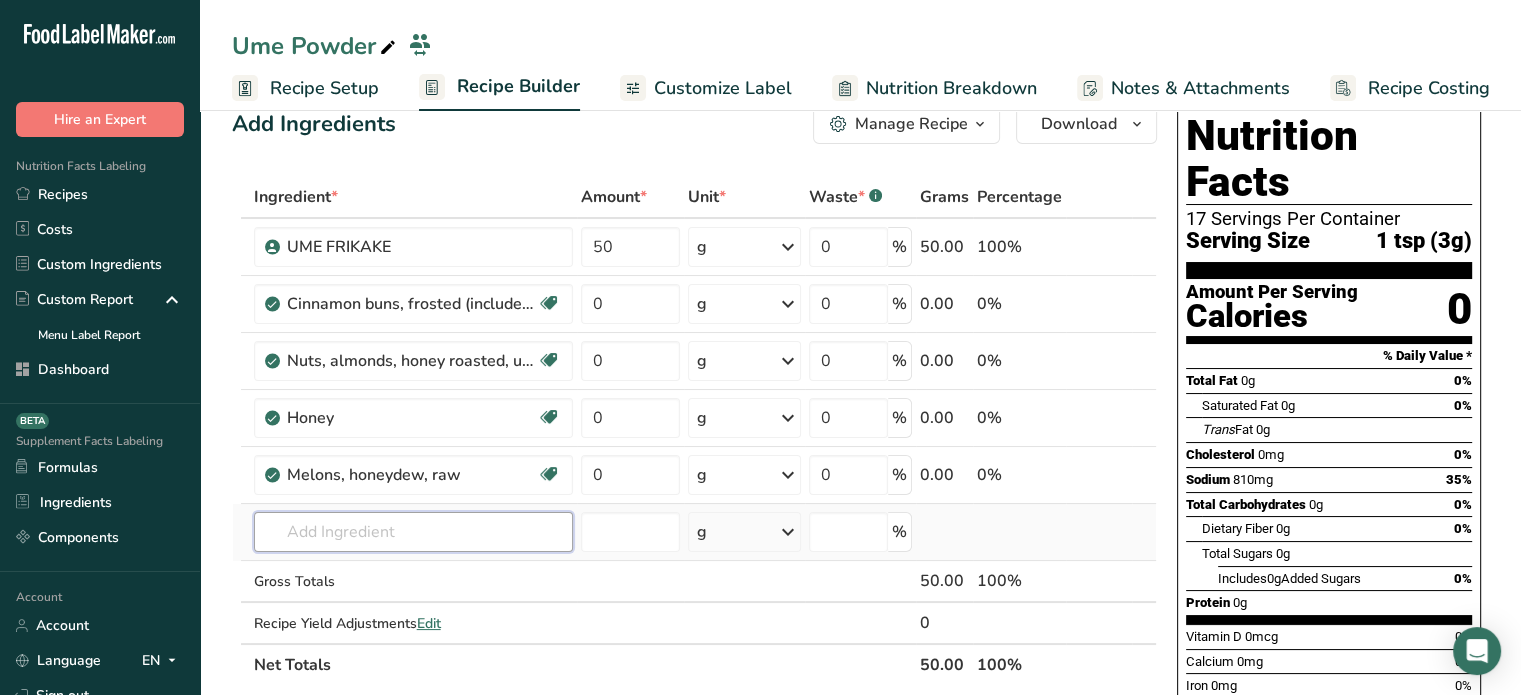 paste on ""Salad dressing, honey mustard dressing, reduced calorie"" 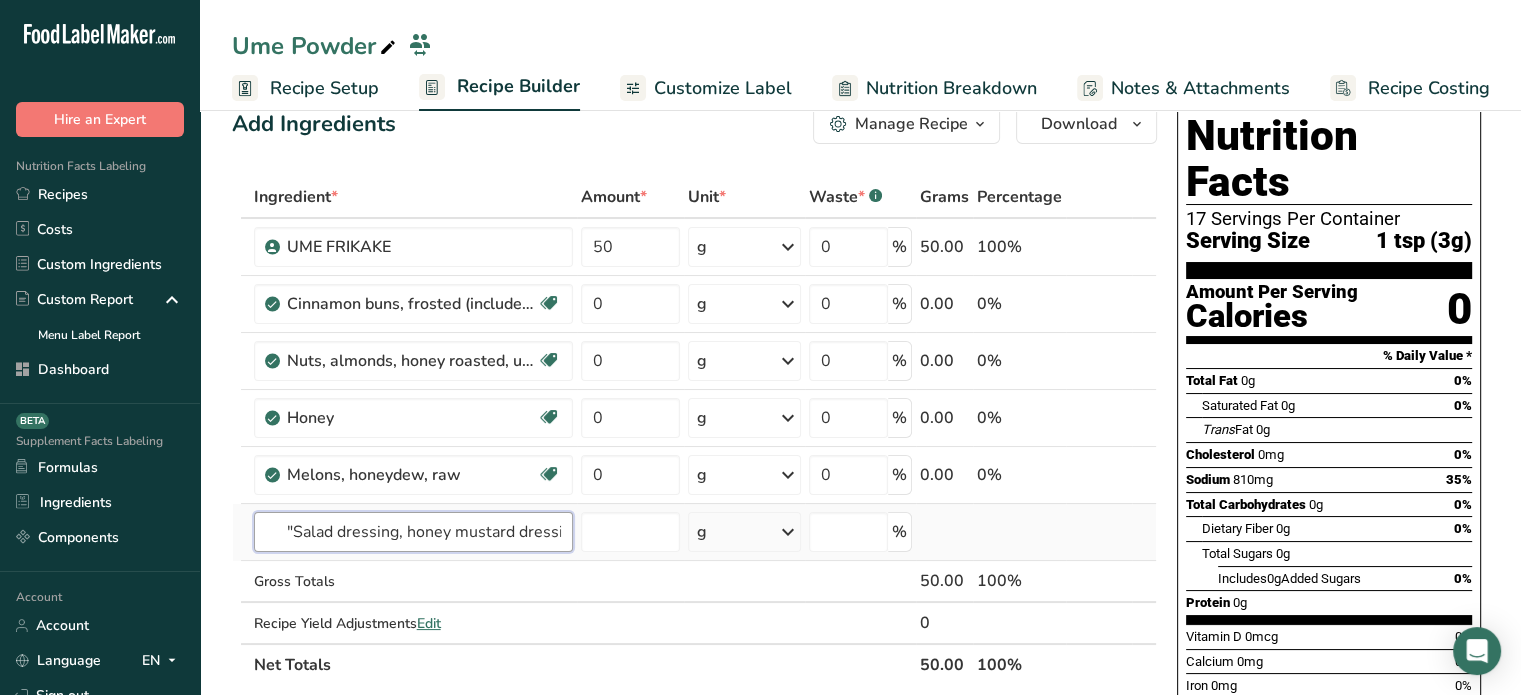 click on ""Salad dressing, honey mustard dressing, reduced calorie"" at bounding box center [413, 532] 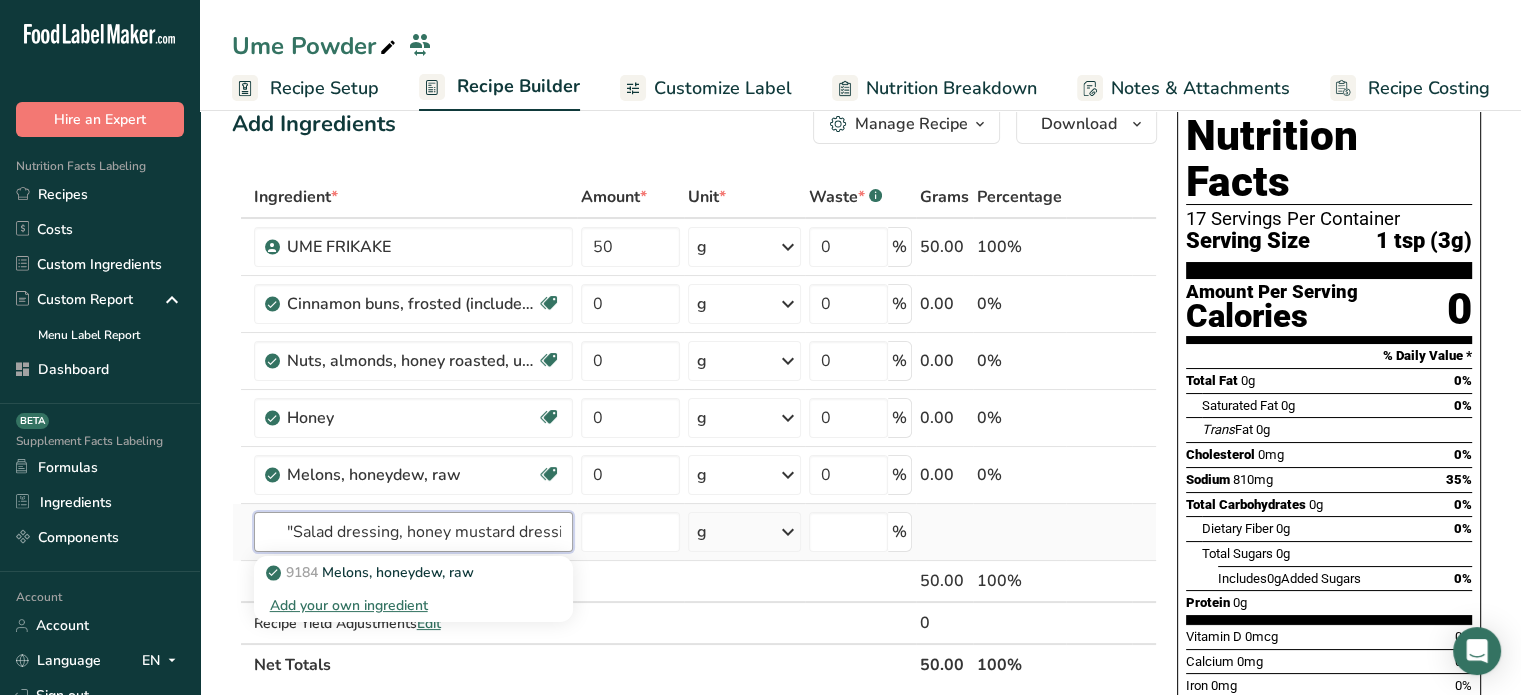 scroll, scrollTop: 0, scrollLeft: 140, axis: horizontal 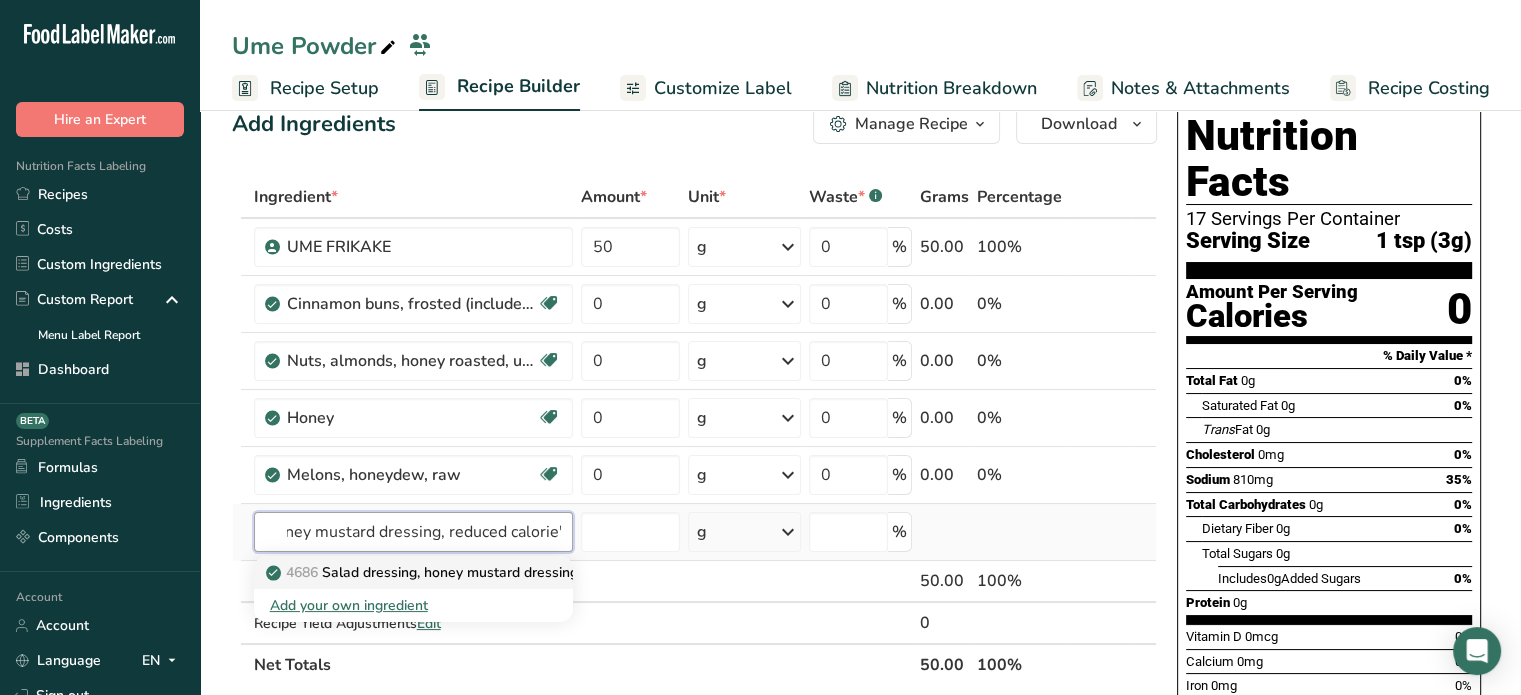 type on ""Salad dressing, honey mustard dressing, reduced calorie"" 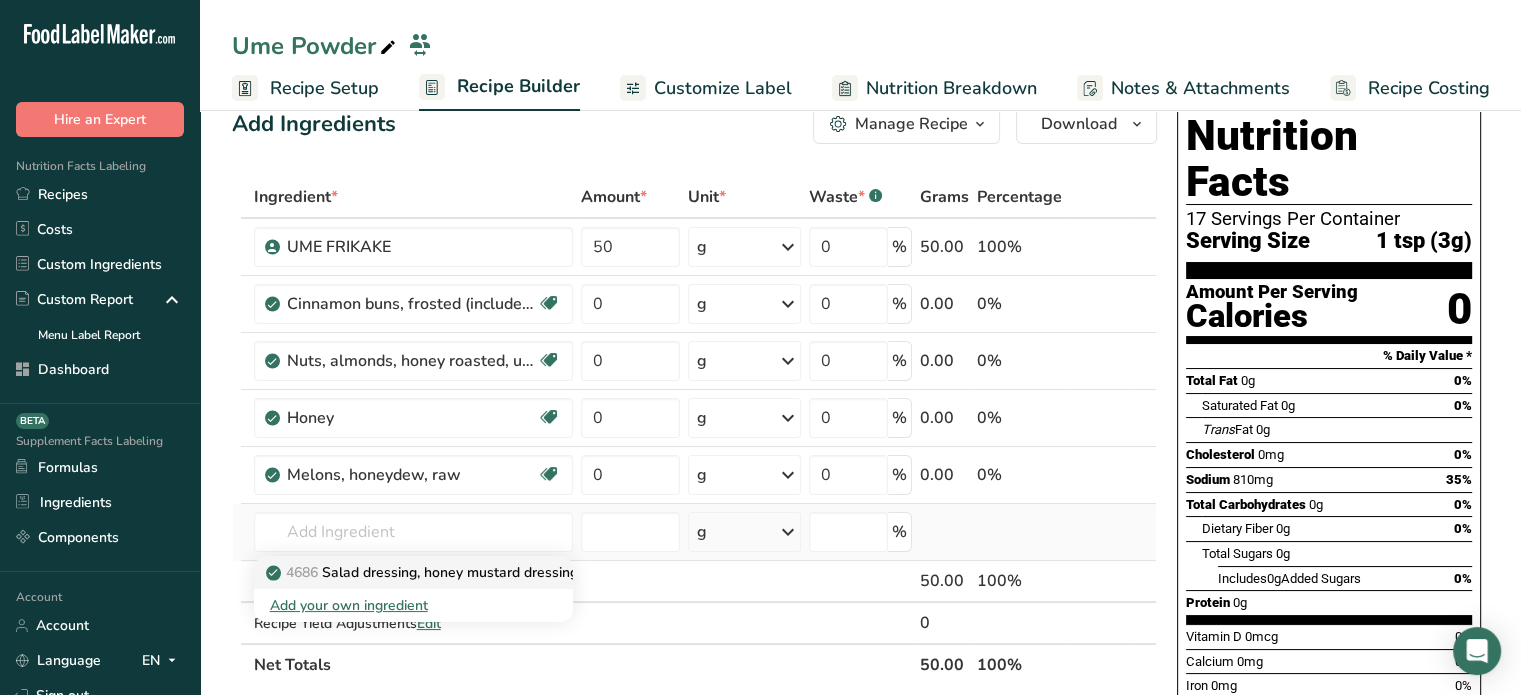 scroll, scrollTop: 0, scrollLeft: 0, axis: both 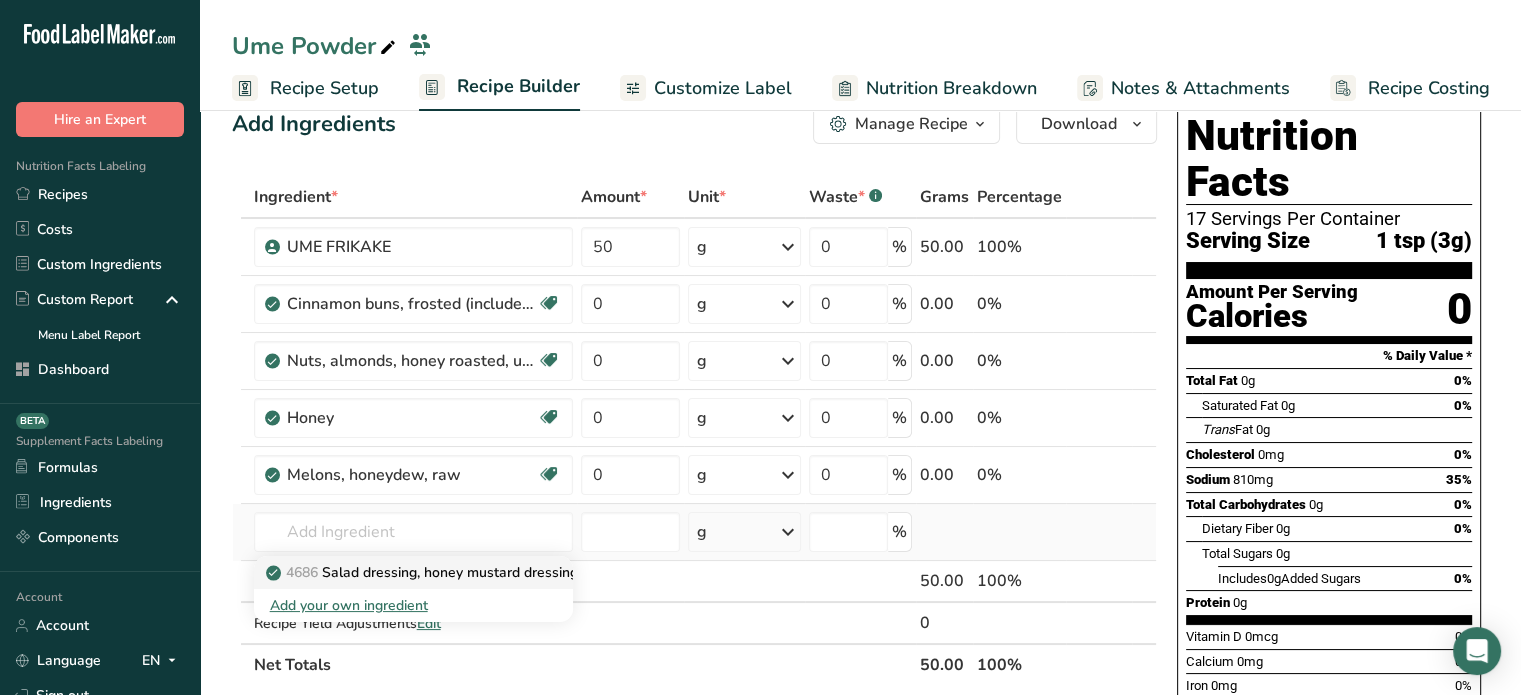 click on "[NUMBER]
Salad dressing, honey mustard dressing, reduced calorie" at bounding box center [477, 572] 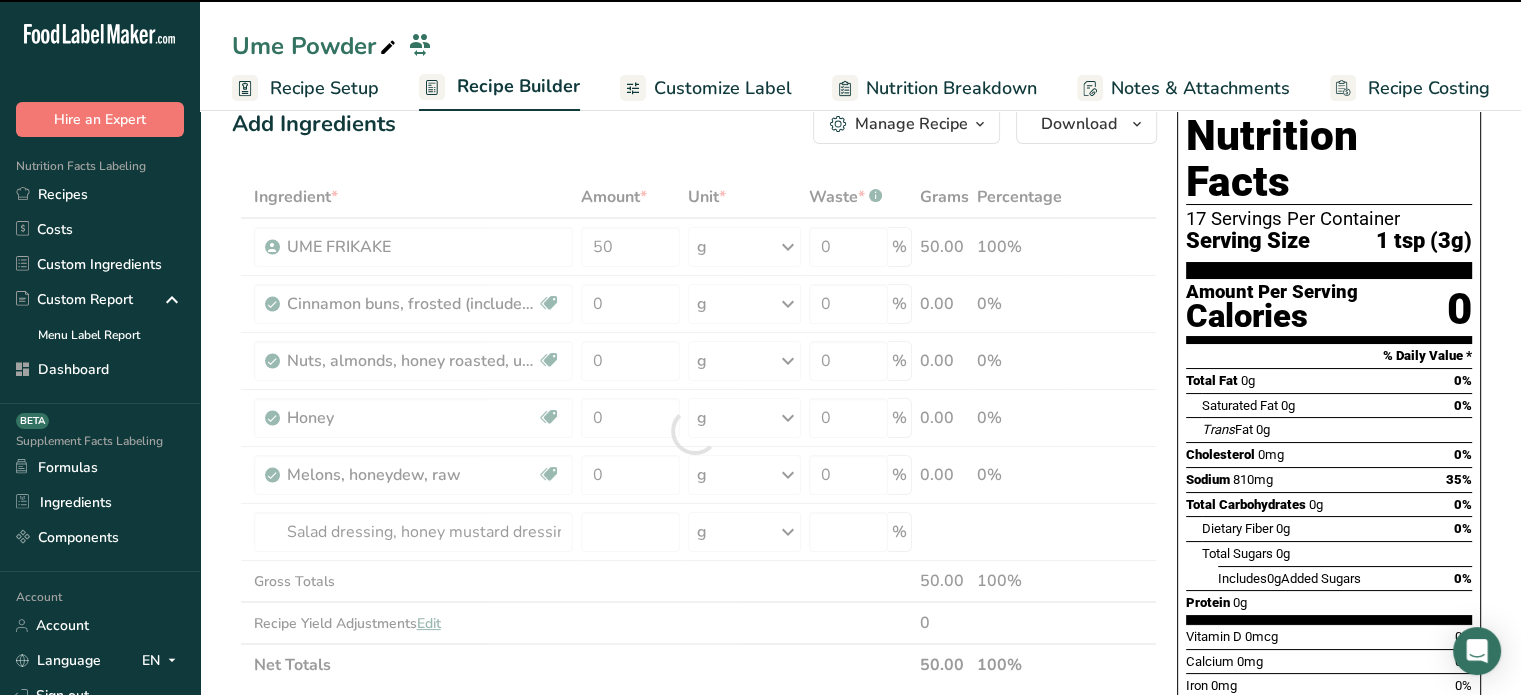 type on "0" 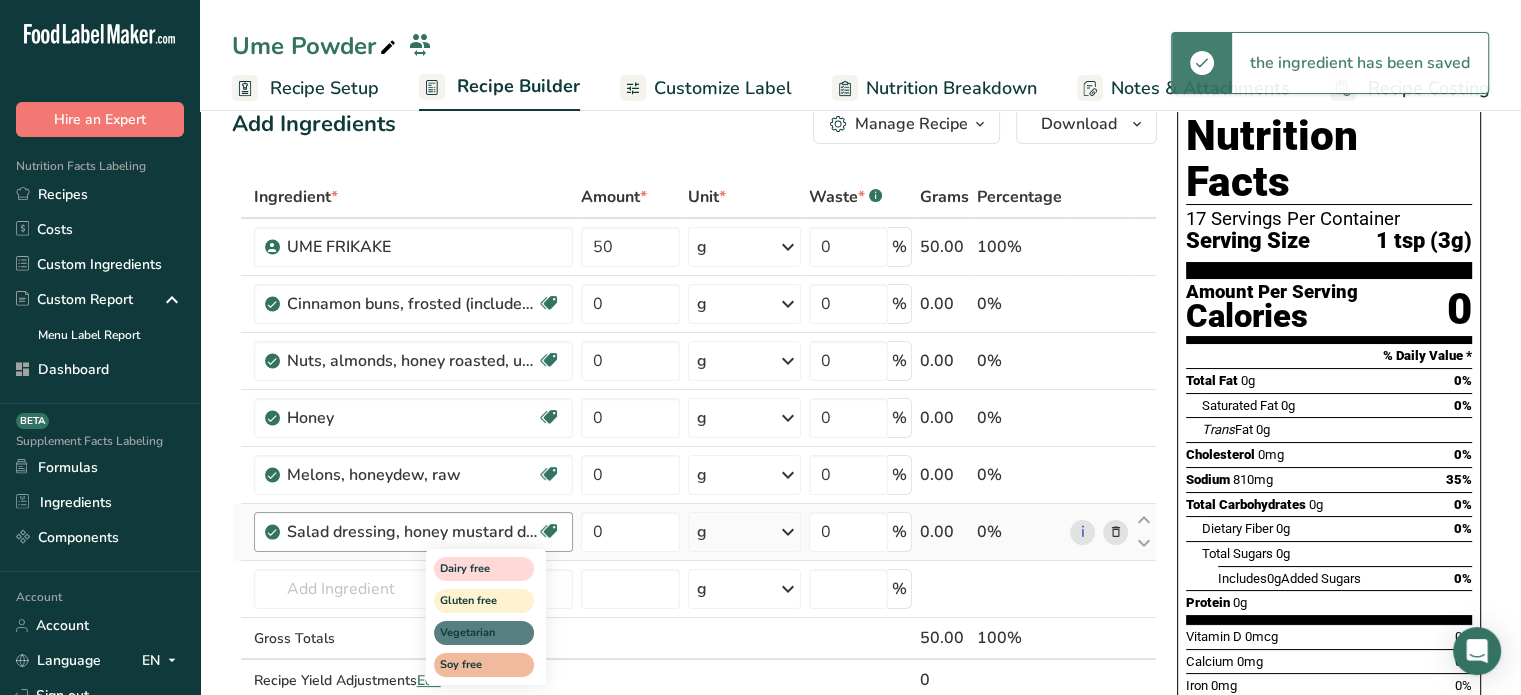 scroll, scrollTop: 80, scrollLeft: 0, axis: vertical 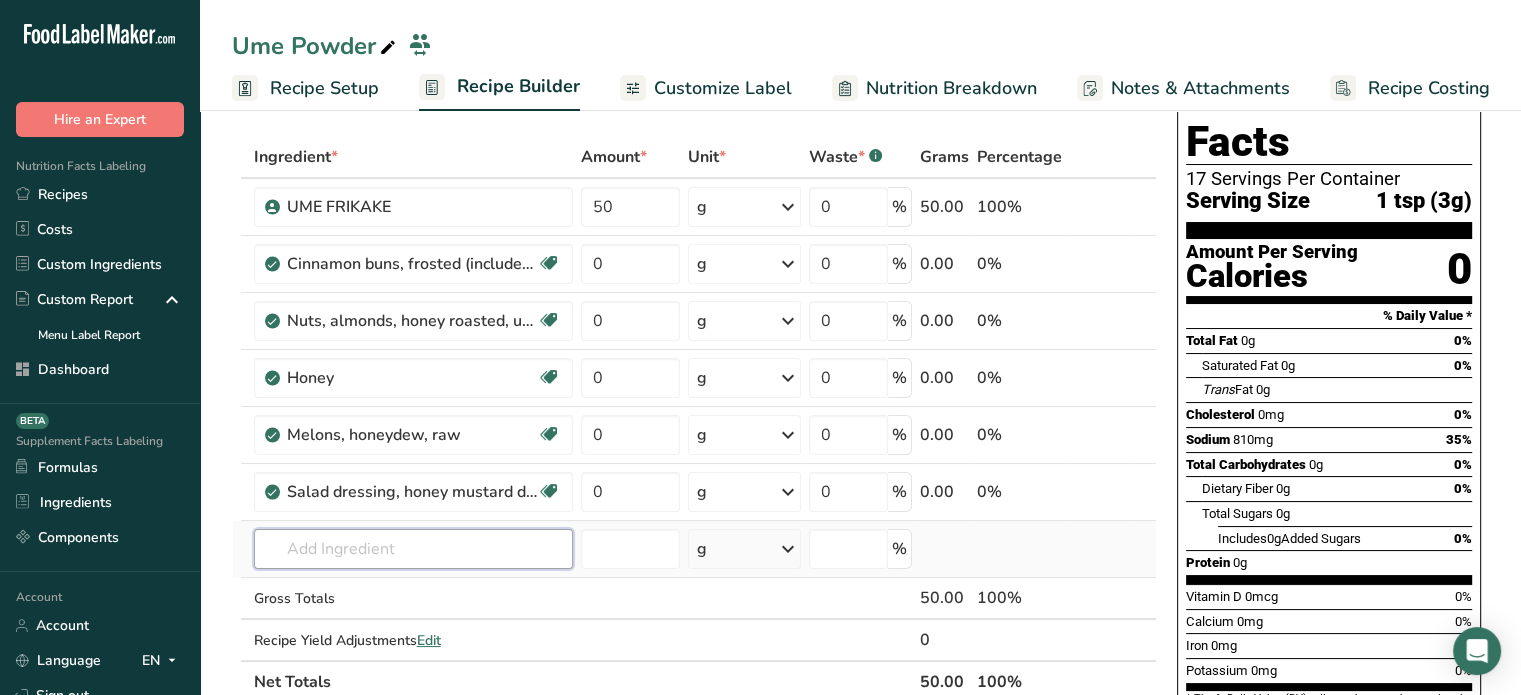 click at bounding box center [413, 549] 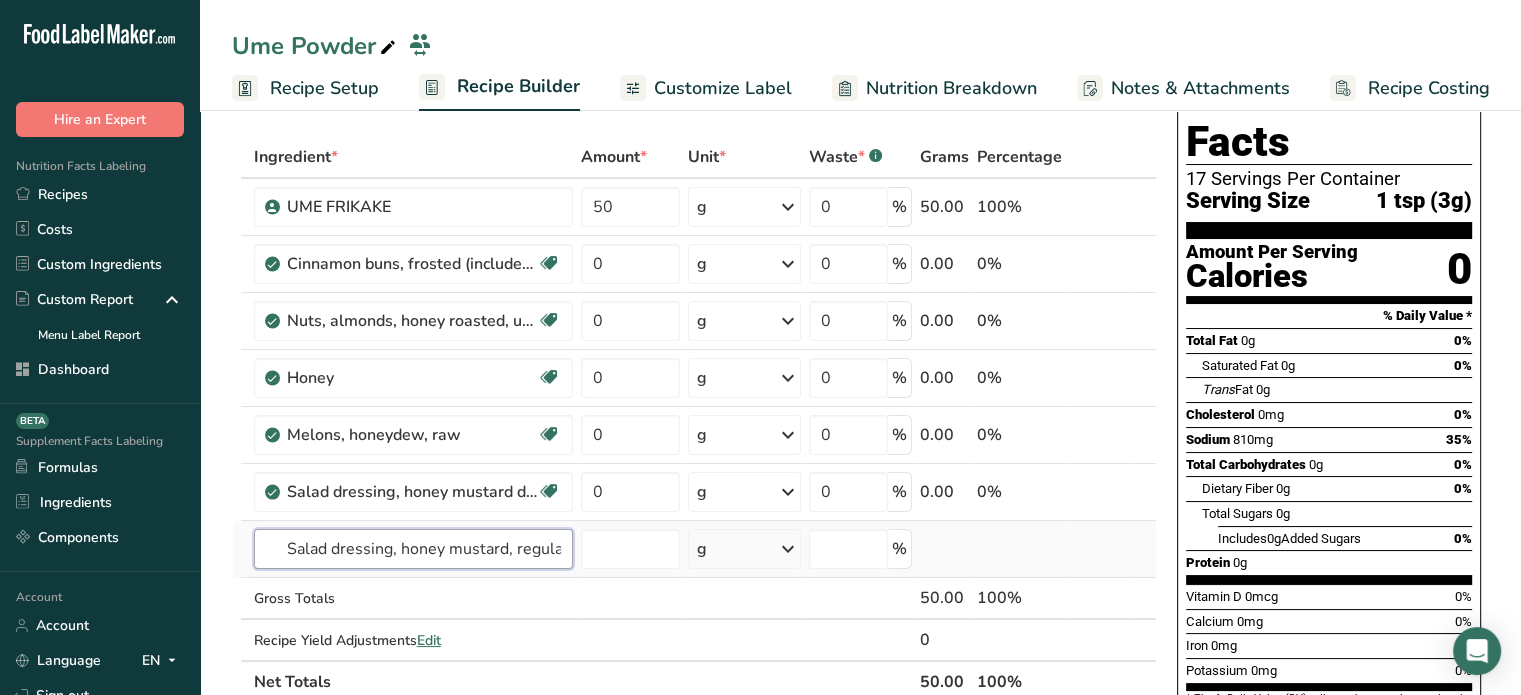 scroll, scrollTop: 0, scrollLeft: 5, axis: horizontal 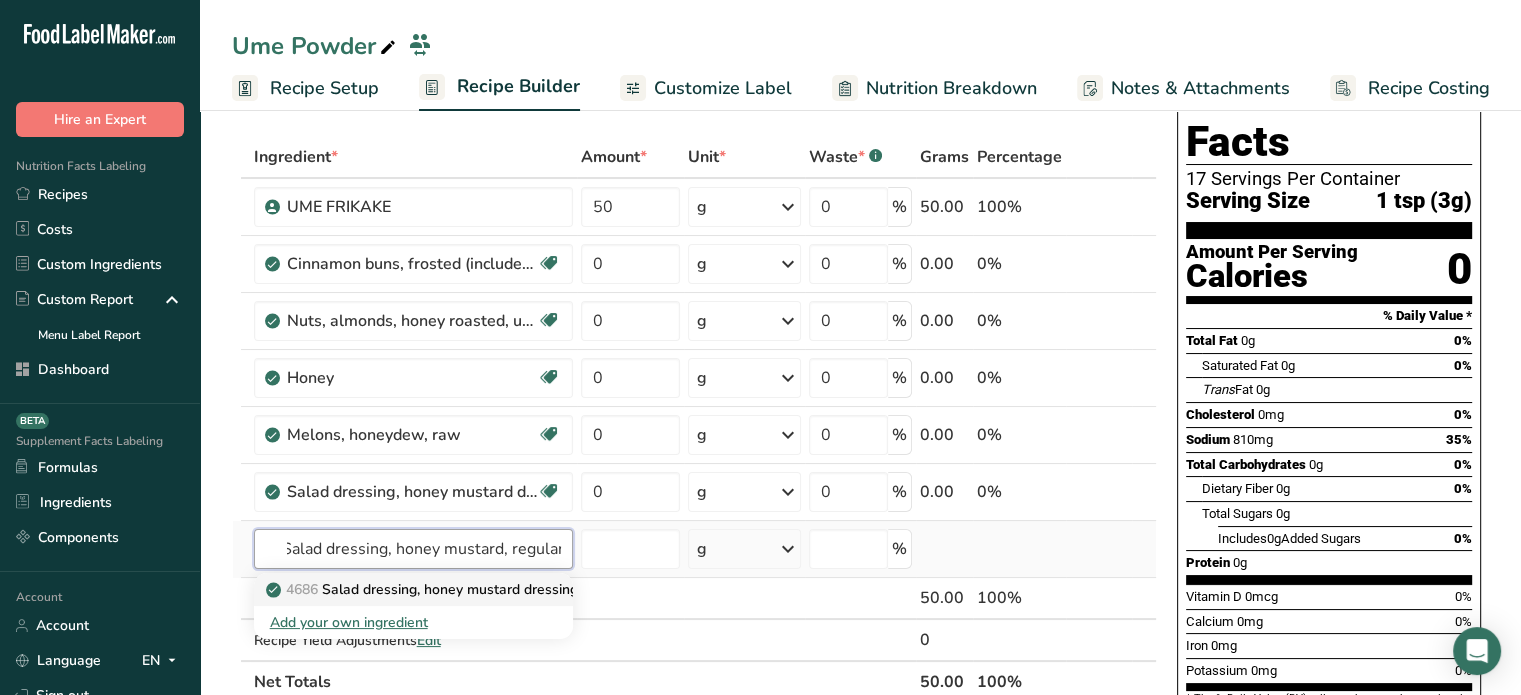 type on "Salad dressing, honey mustard, regular" 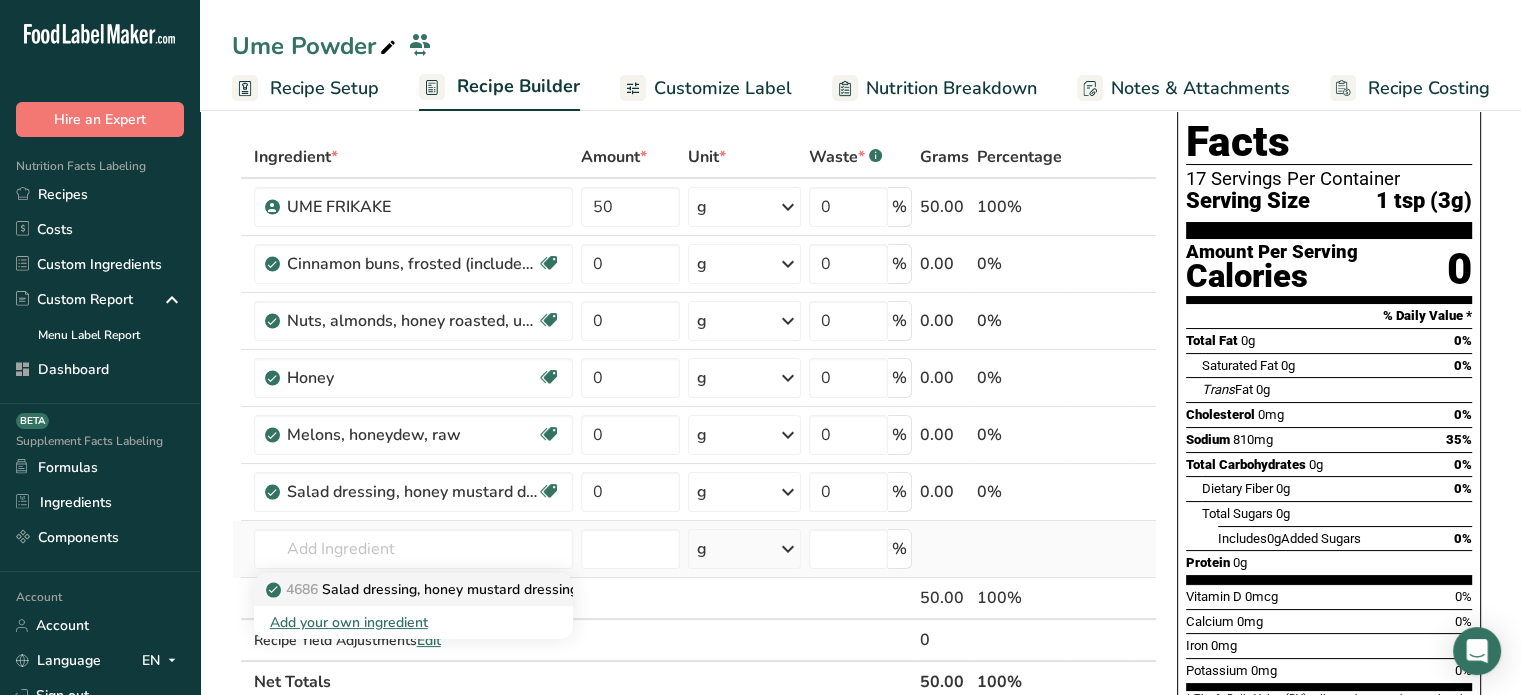 scroll, scrollTop: 0, scrollLeft: 0, axis: both 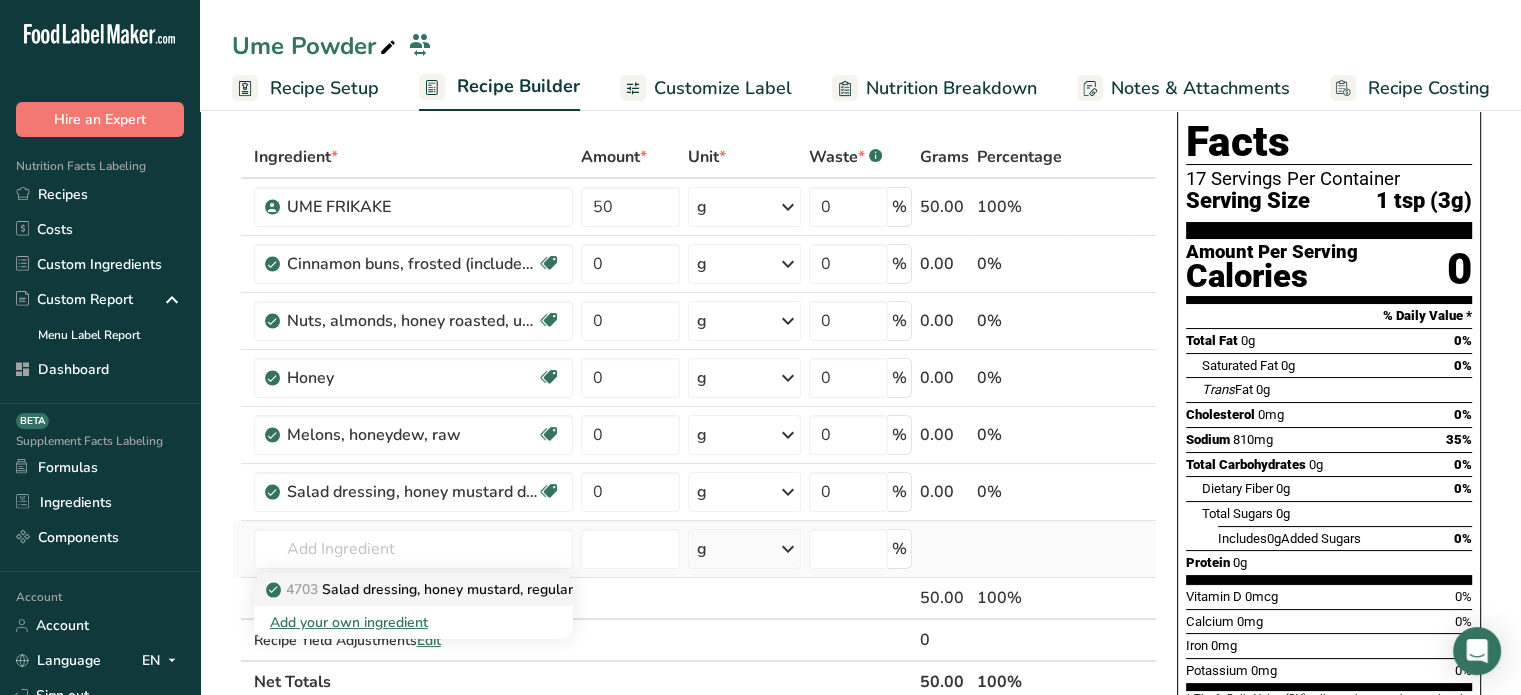 click on "[NUMBER]
Salad dressing, honey mustard, regular" at bounding box center (421, 589) 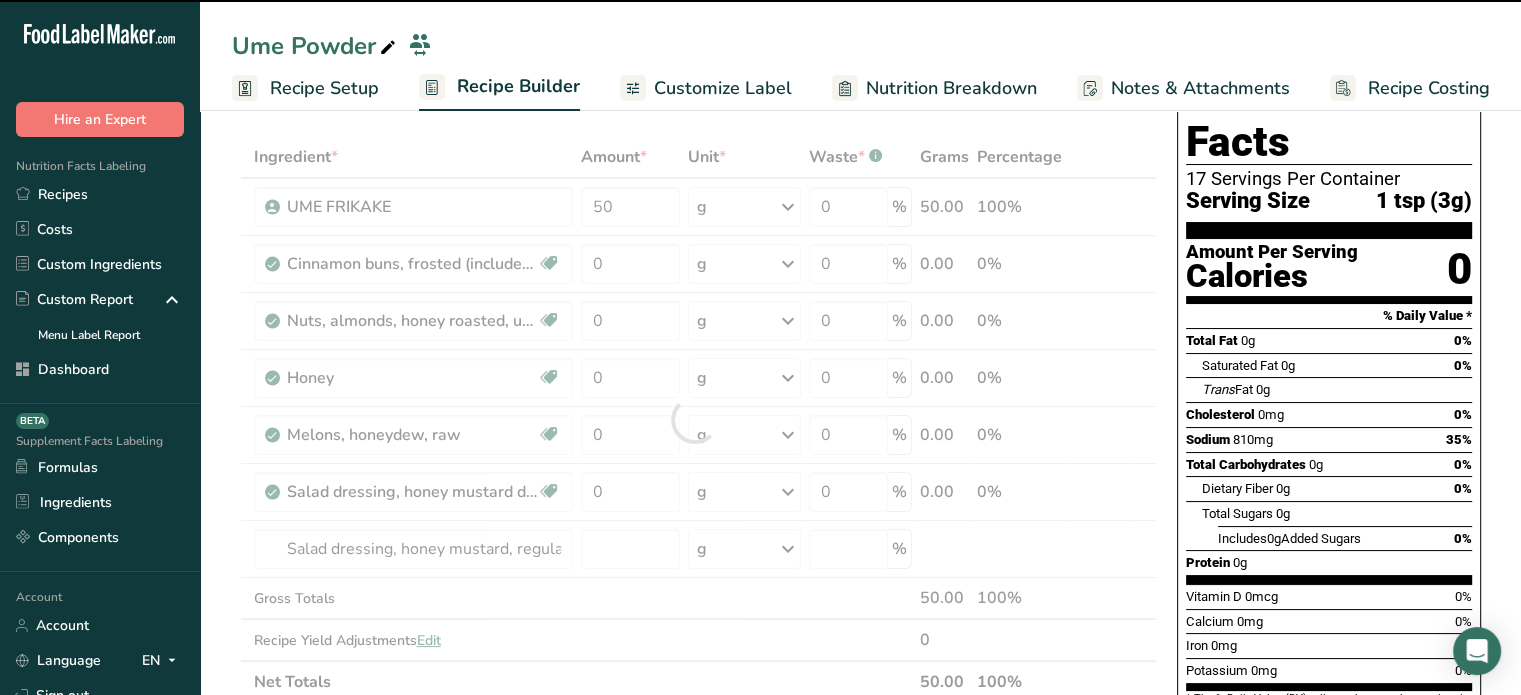 type on "0" 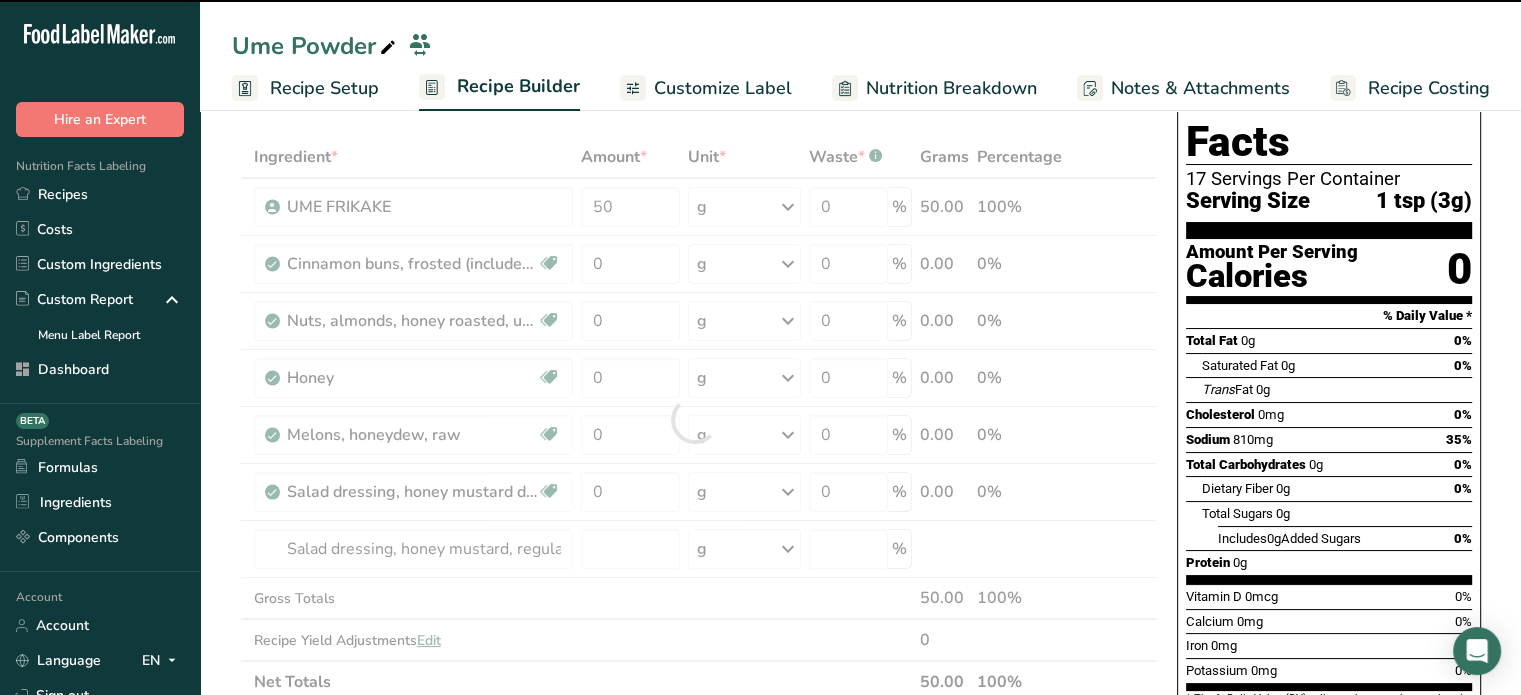 type on "0" 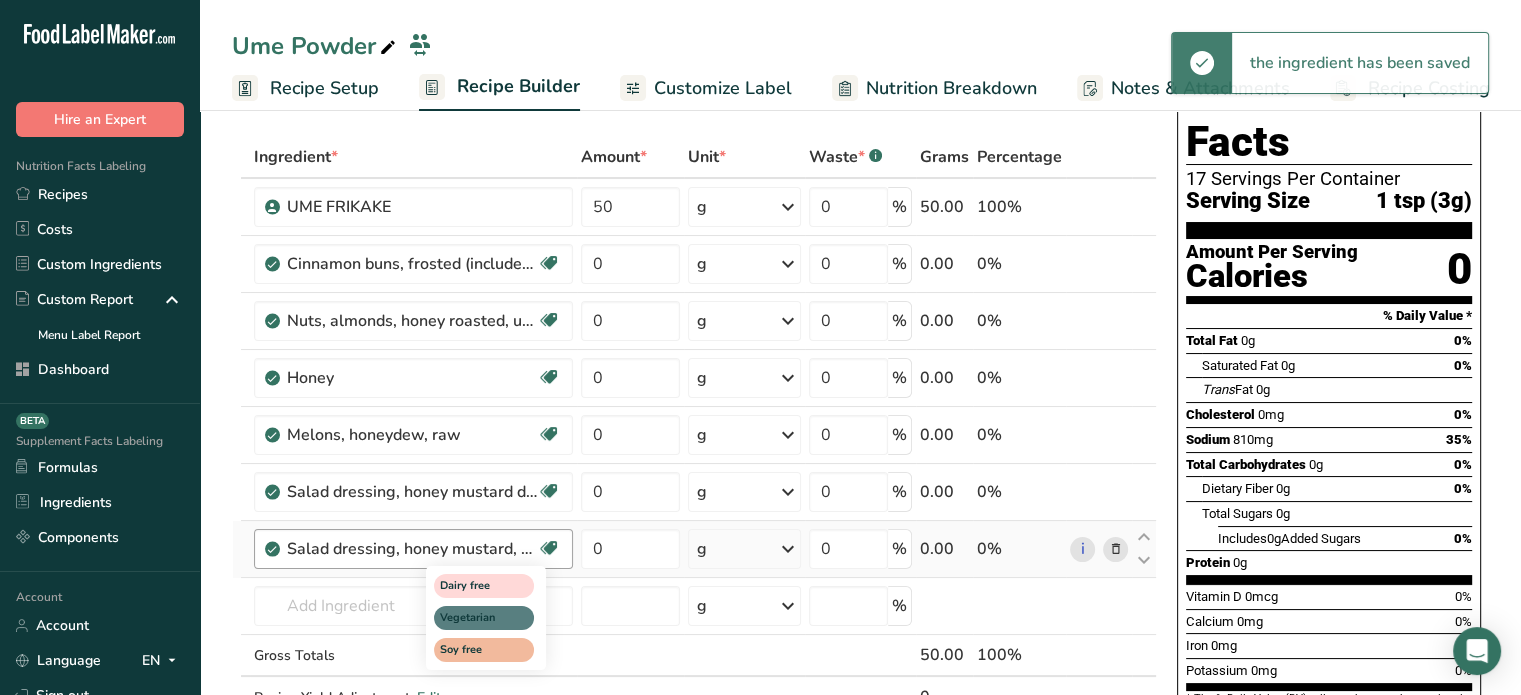 scroll, scrollTop: 120, scrollLeft: 0, axis: vertical 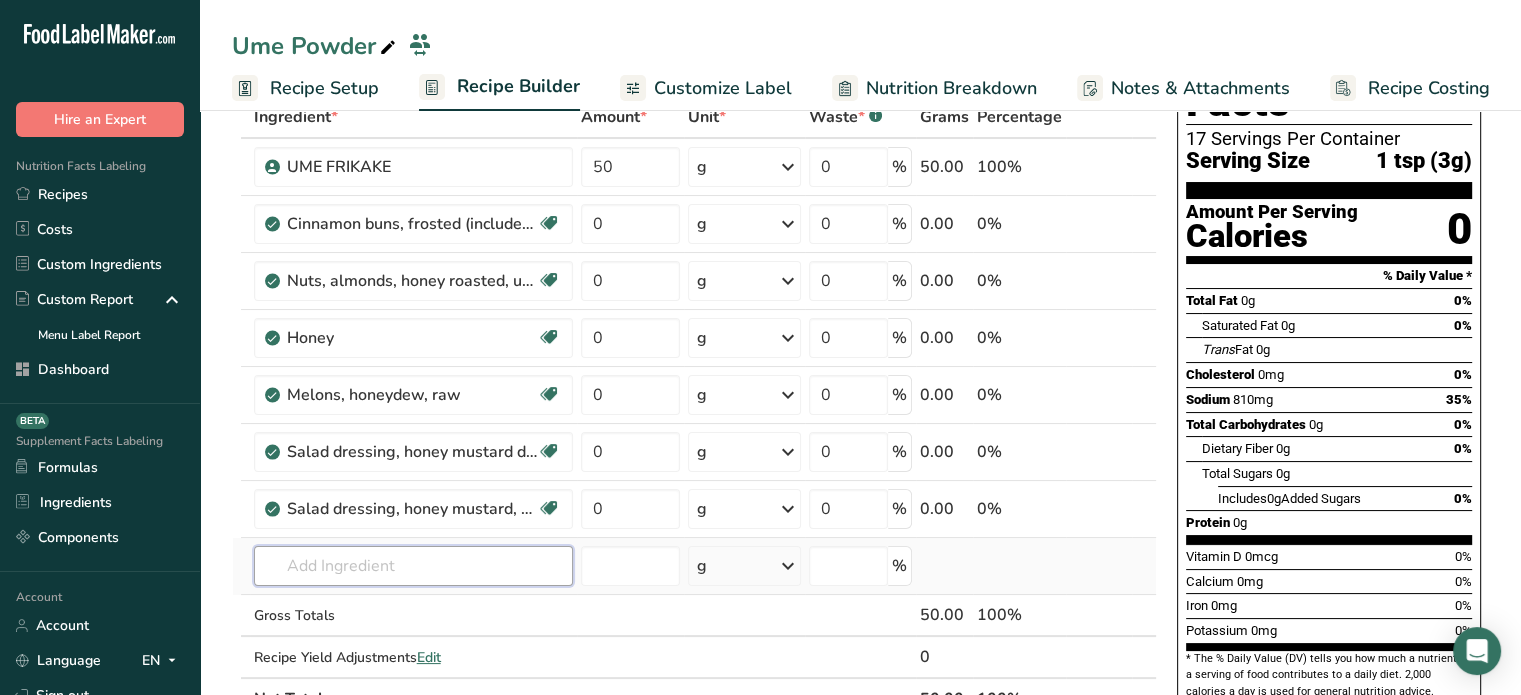 click at bounding box center [413, 566] 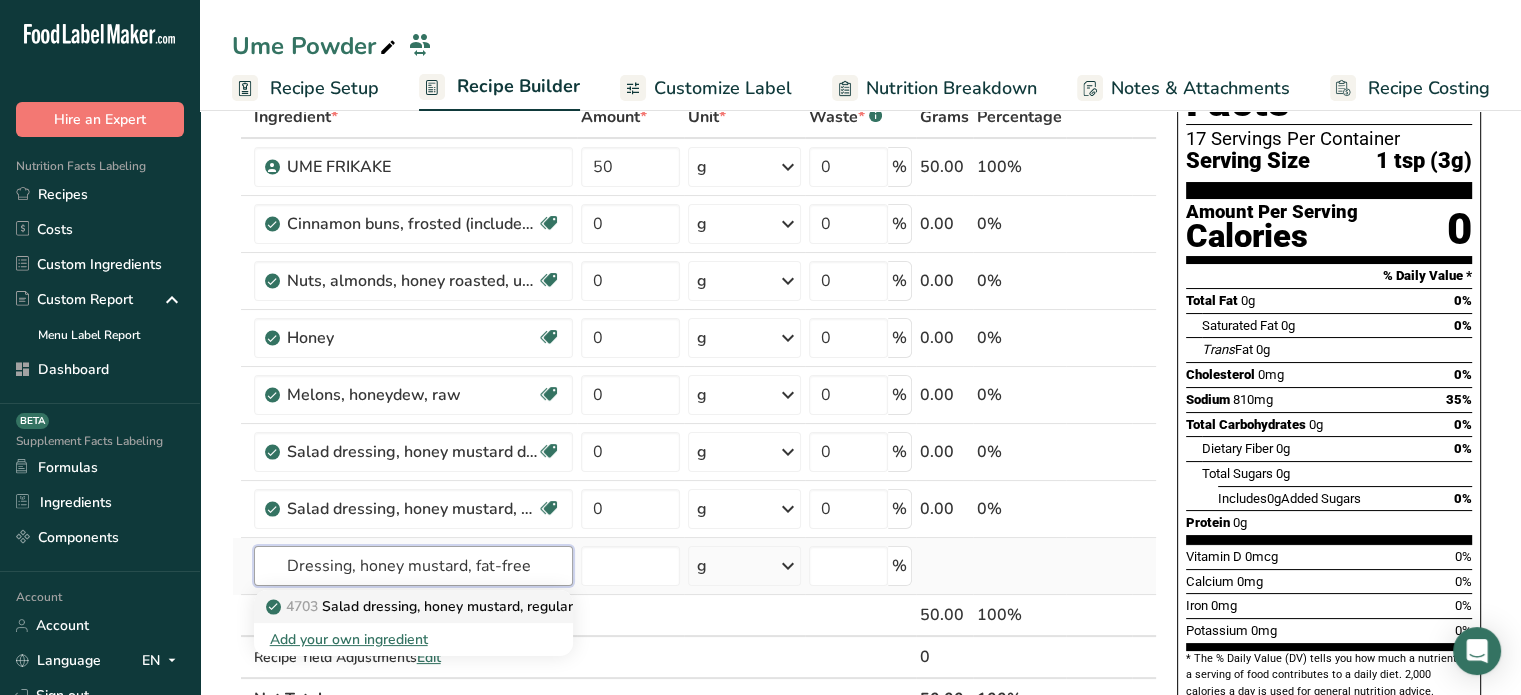 type on "Dressing, honey mustard, fat-free" 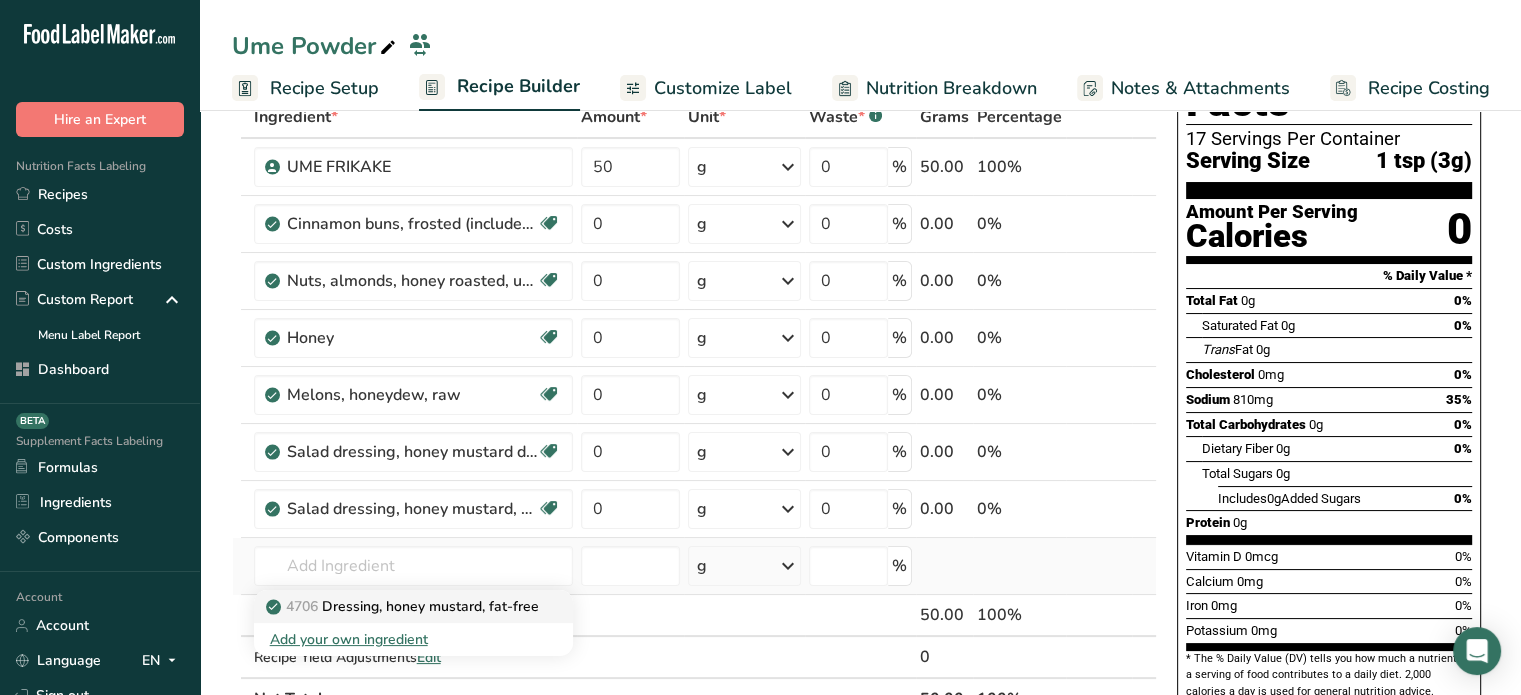click on "[NUMBER]
Dressing, honey mustard, fat-free" at bounding box center (404, 606) 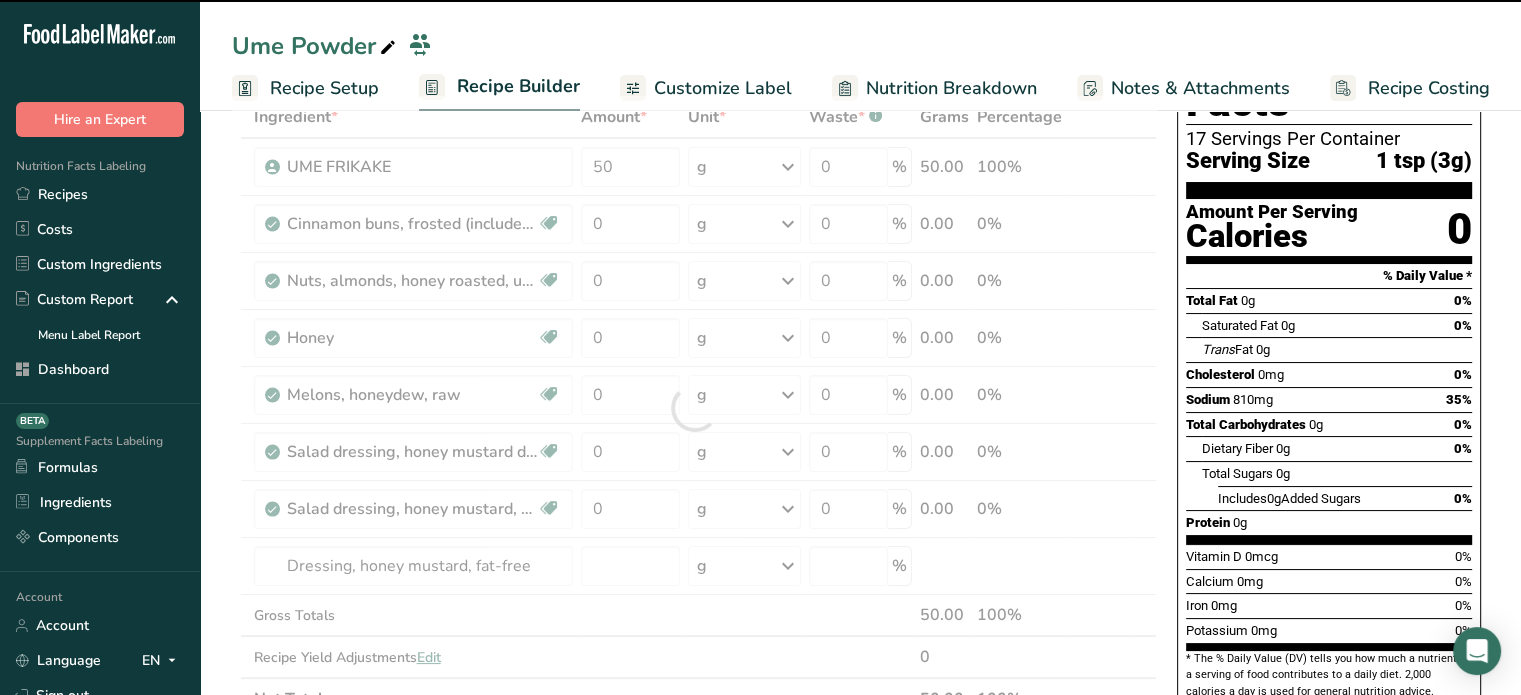 type on "0" 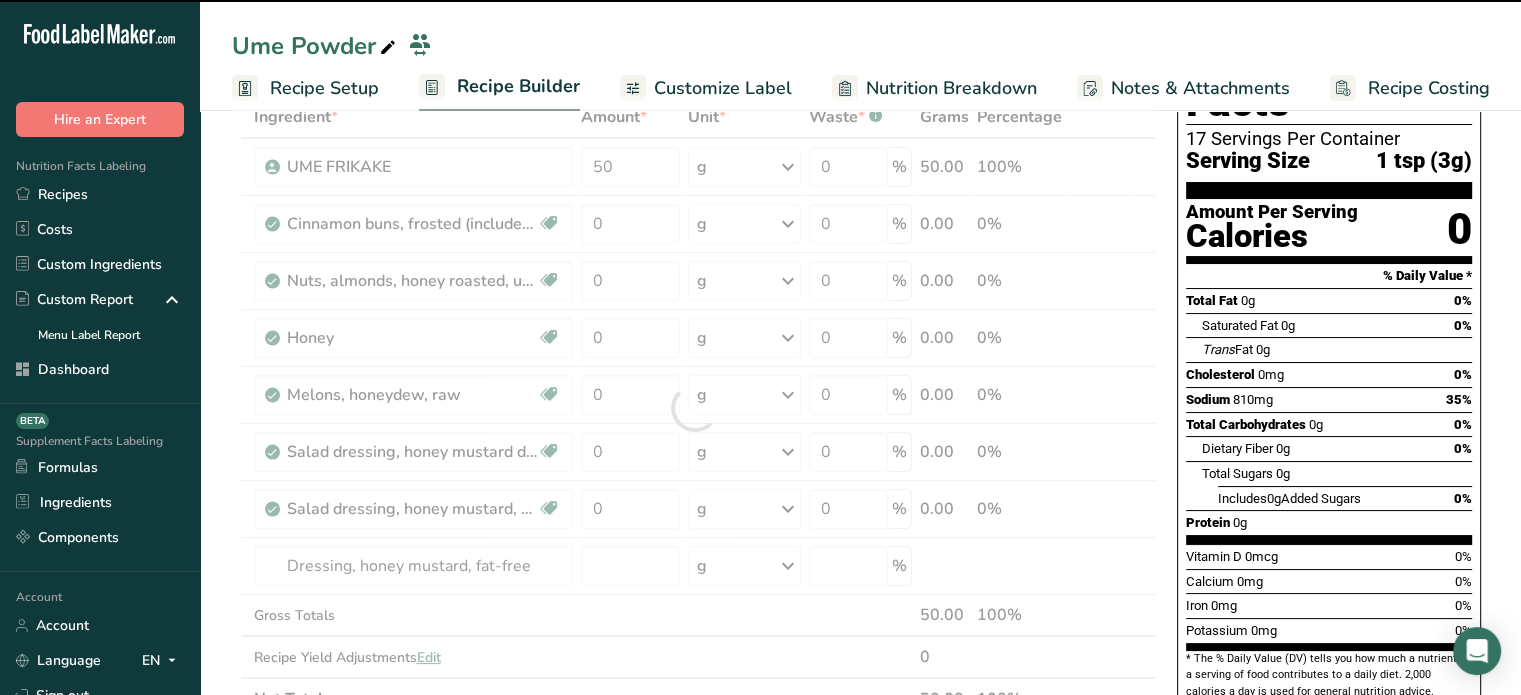type on "0" 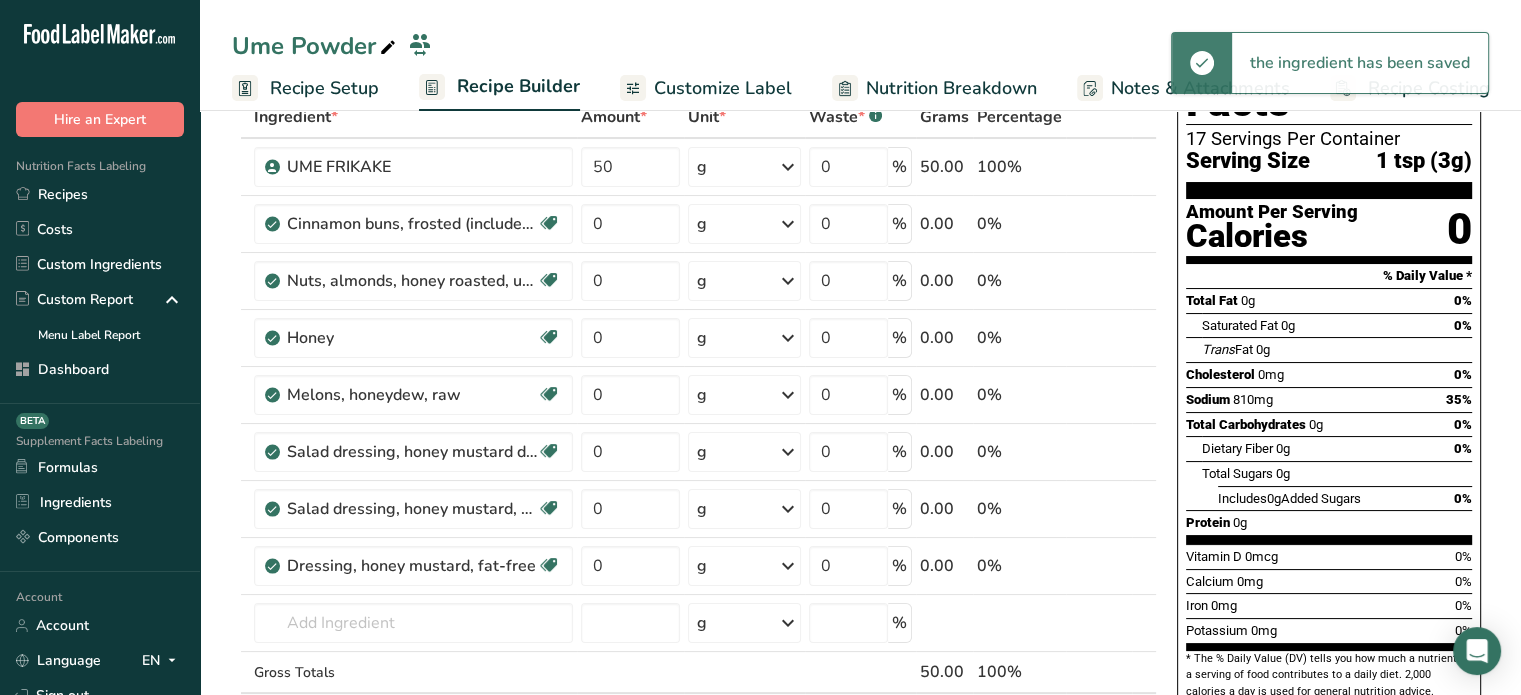 scroll, scrollTop: 160, scrollLeft: 0, axis: vertical 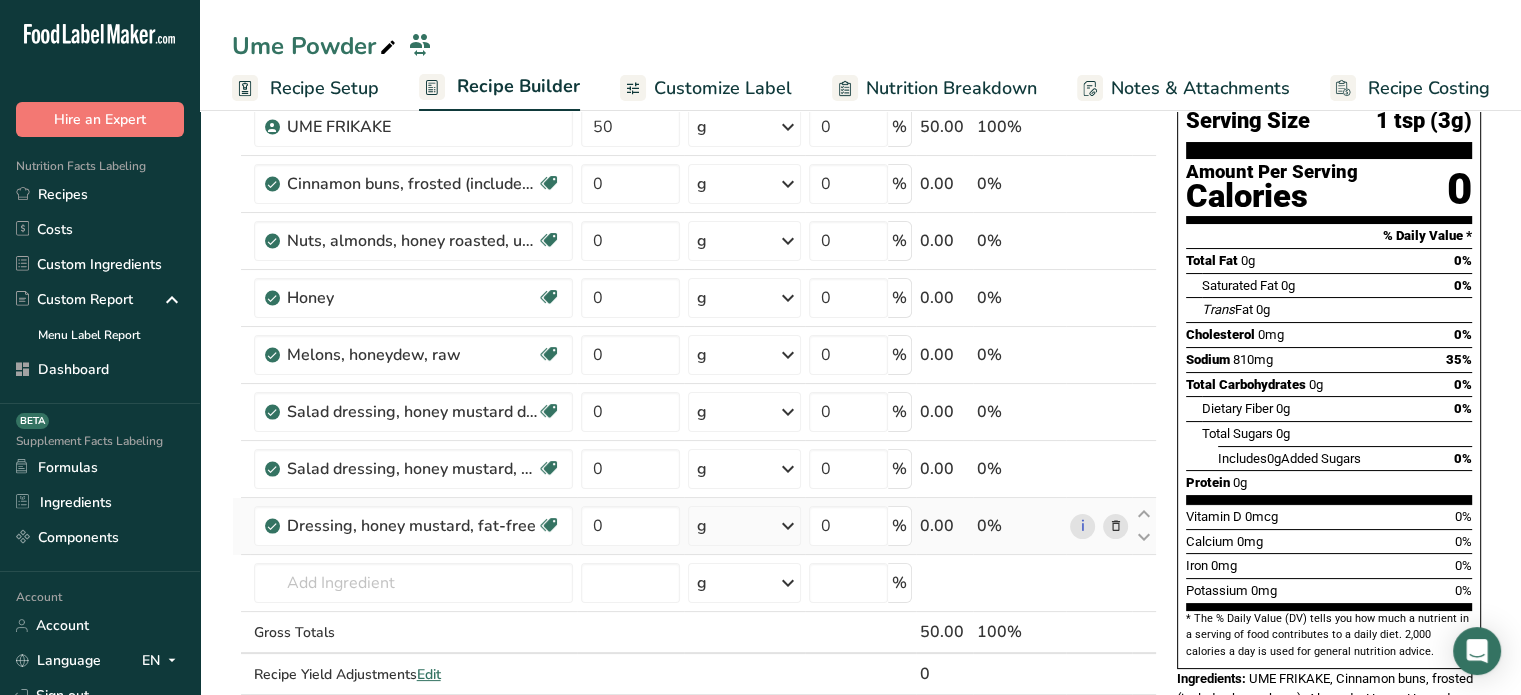 click at bounding box center (1115, 526) 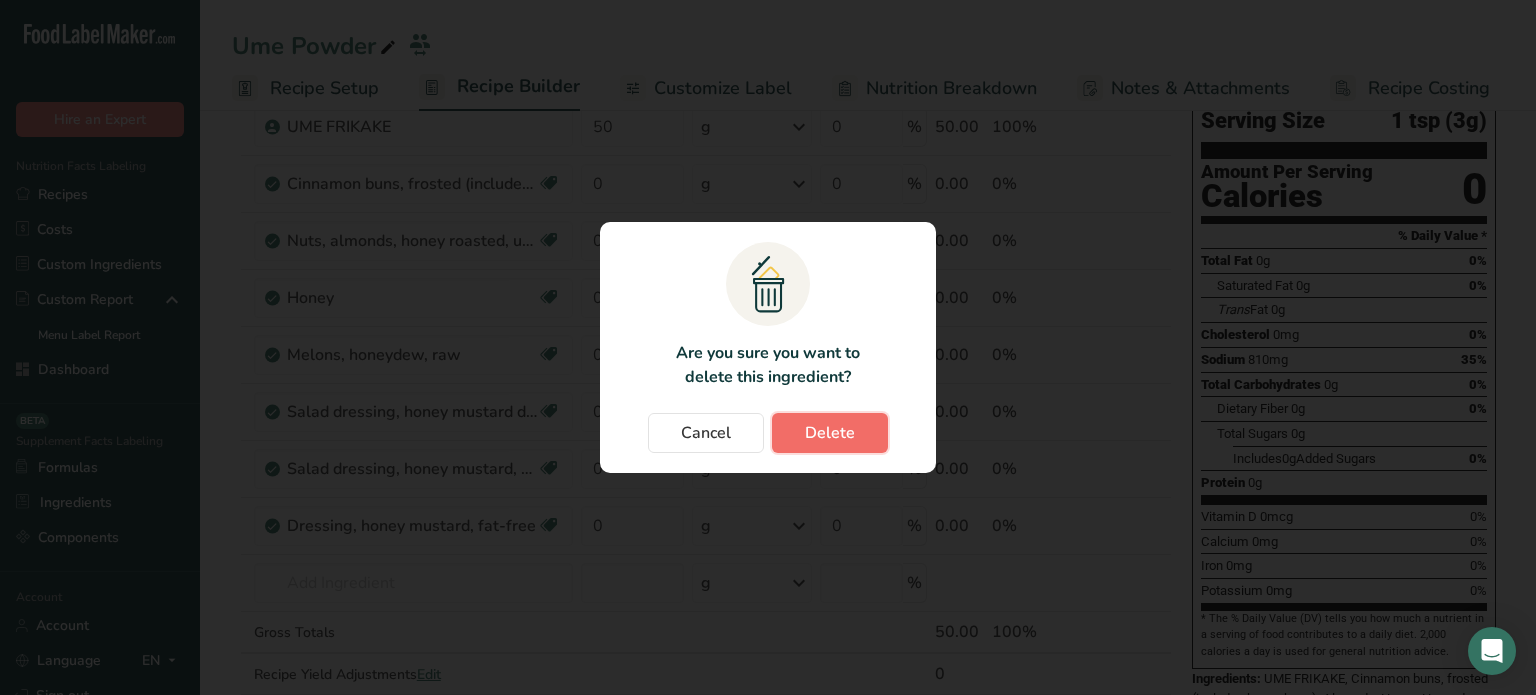 click on "Delete" at bounding box center [830, 433] 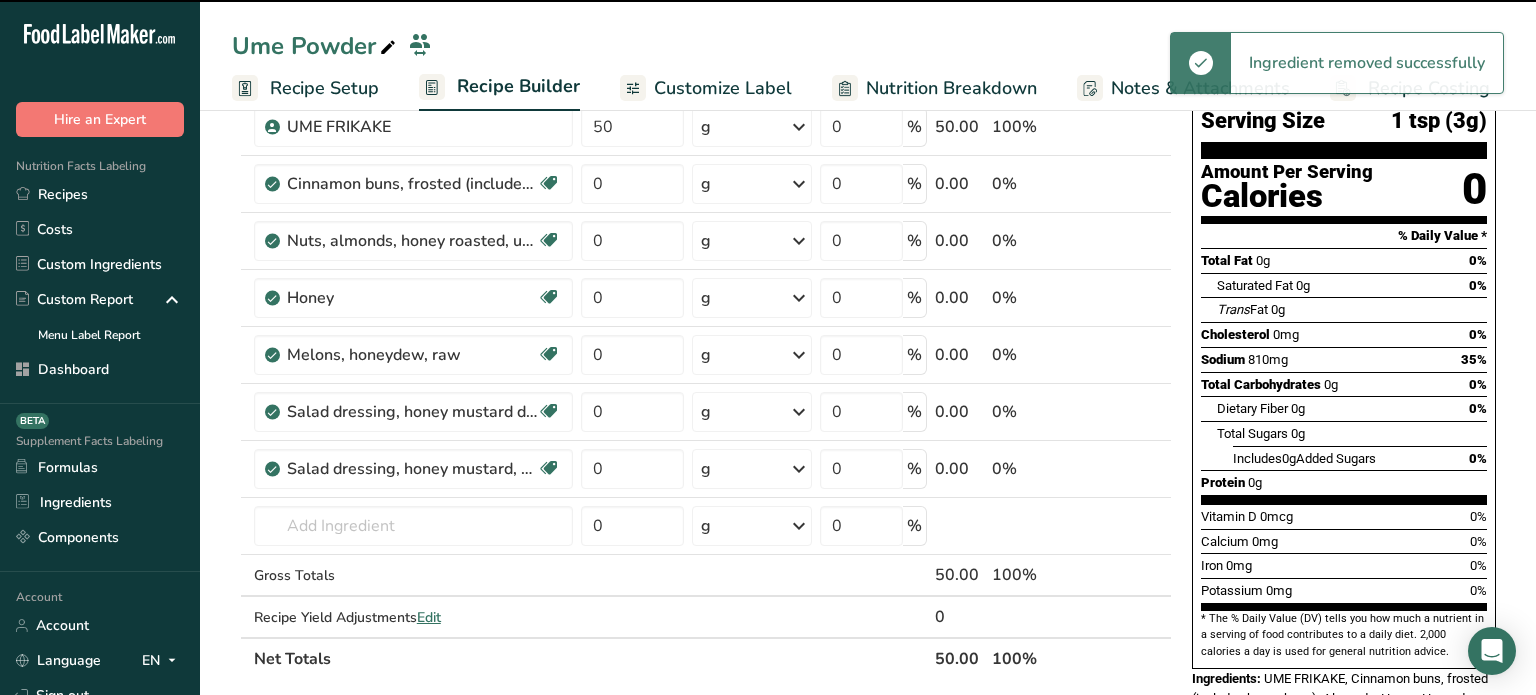 type 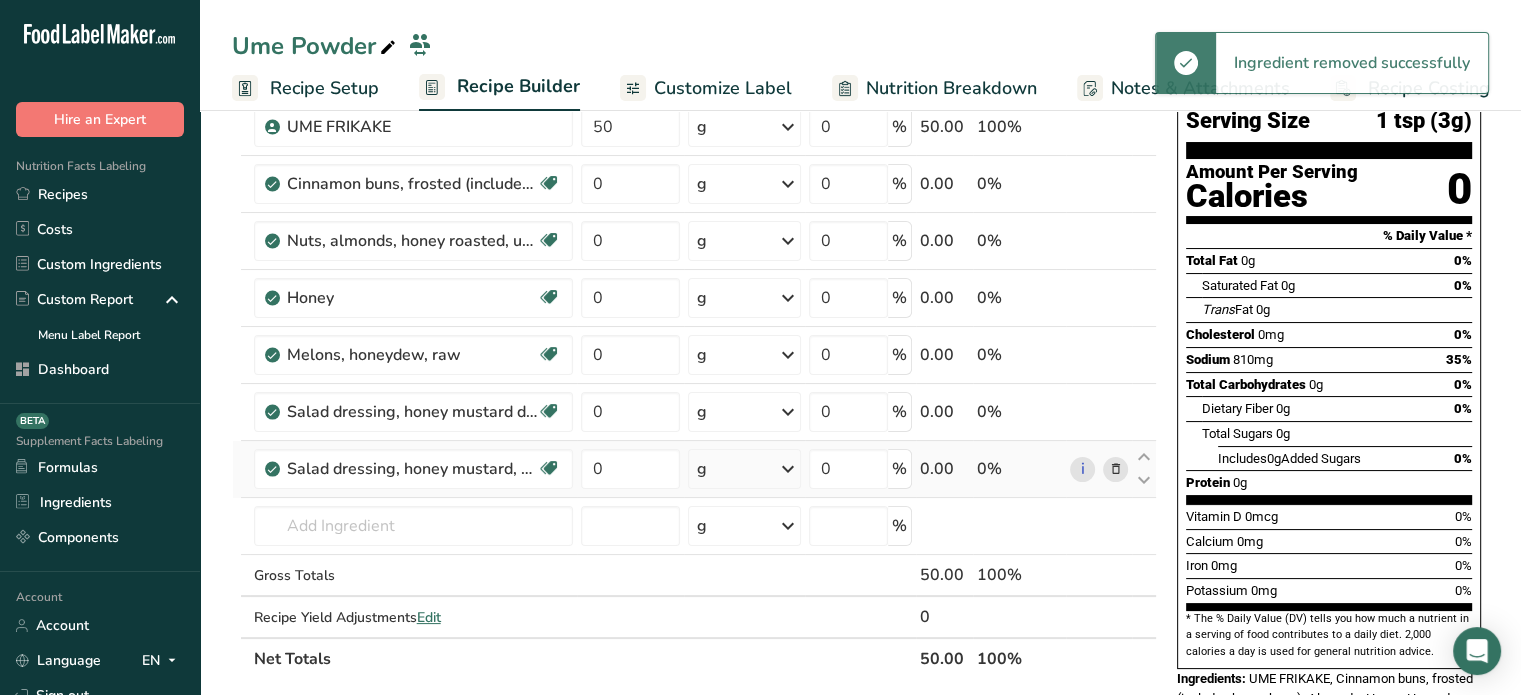 click at bounding box center [1115, 469] 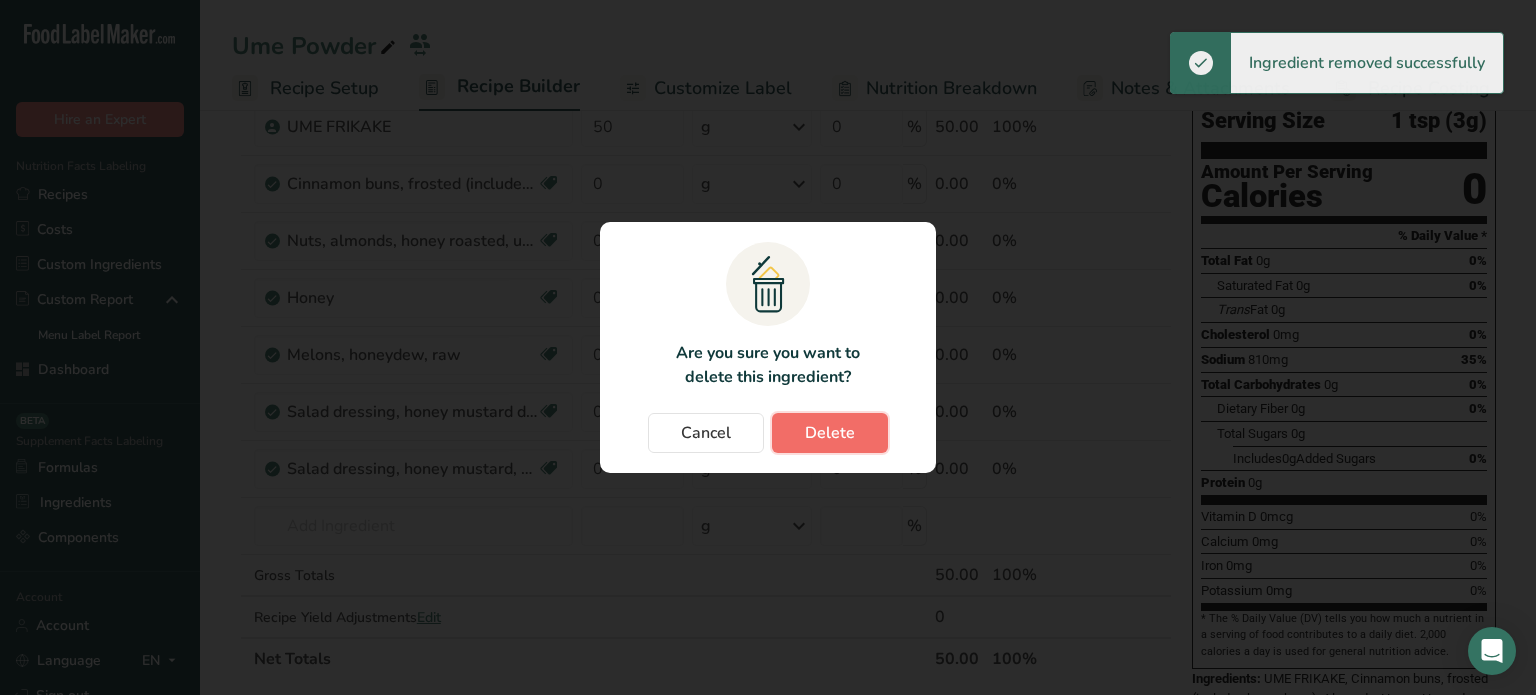 click on "Delete" at bounding box center [830, 433] 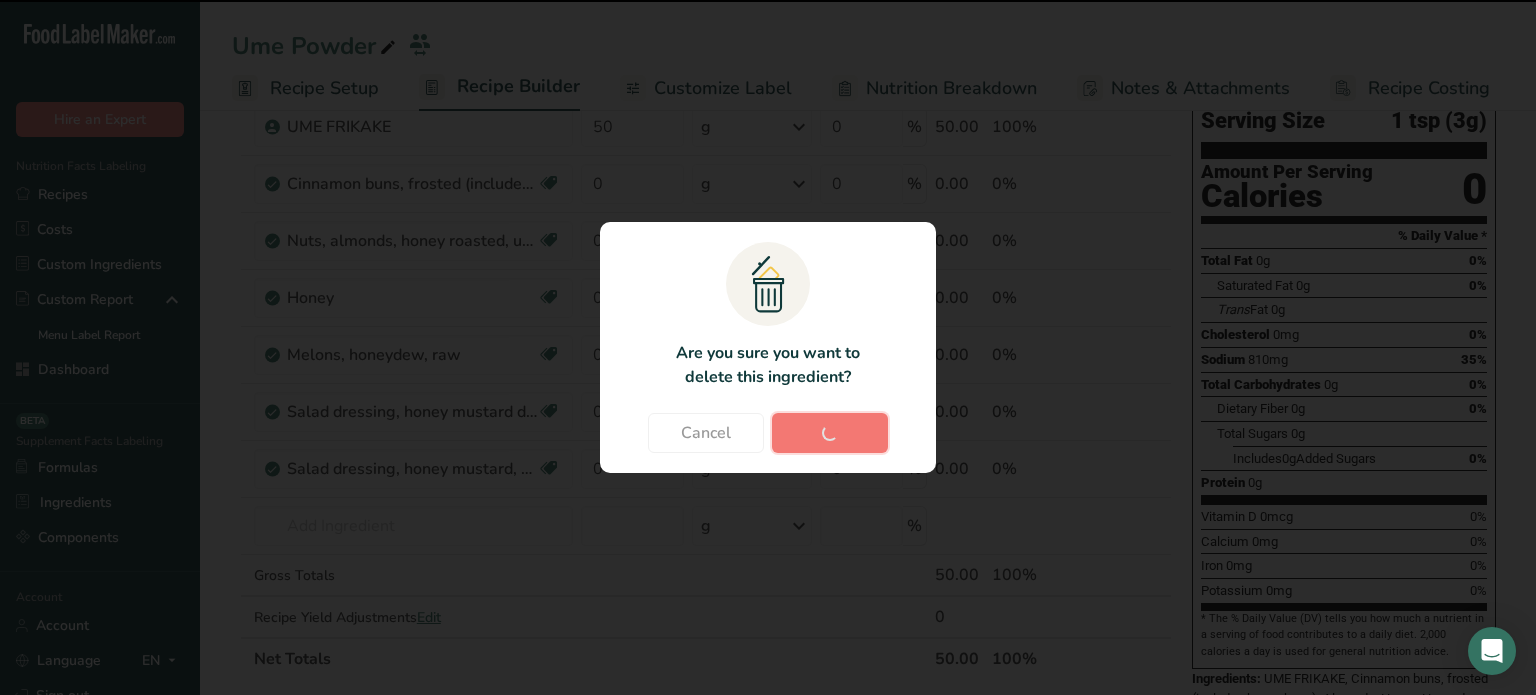 type 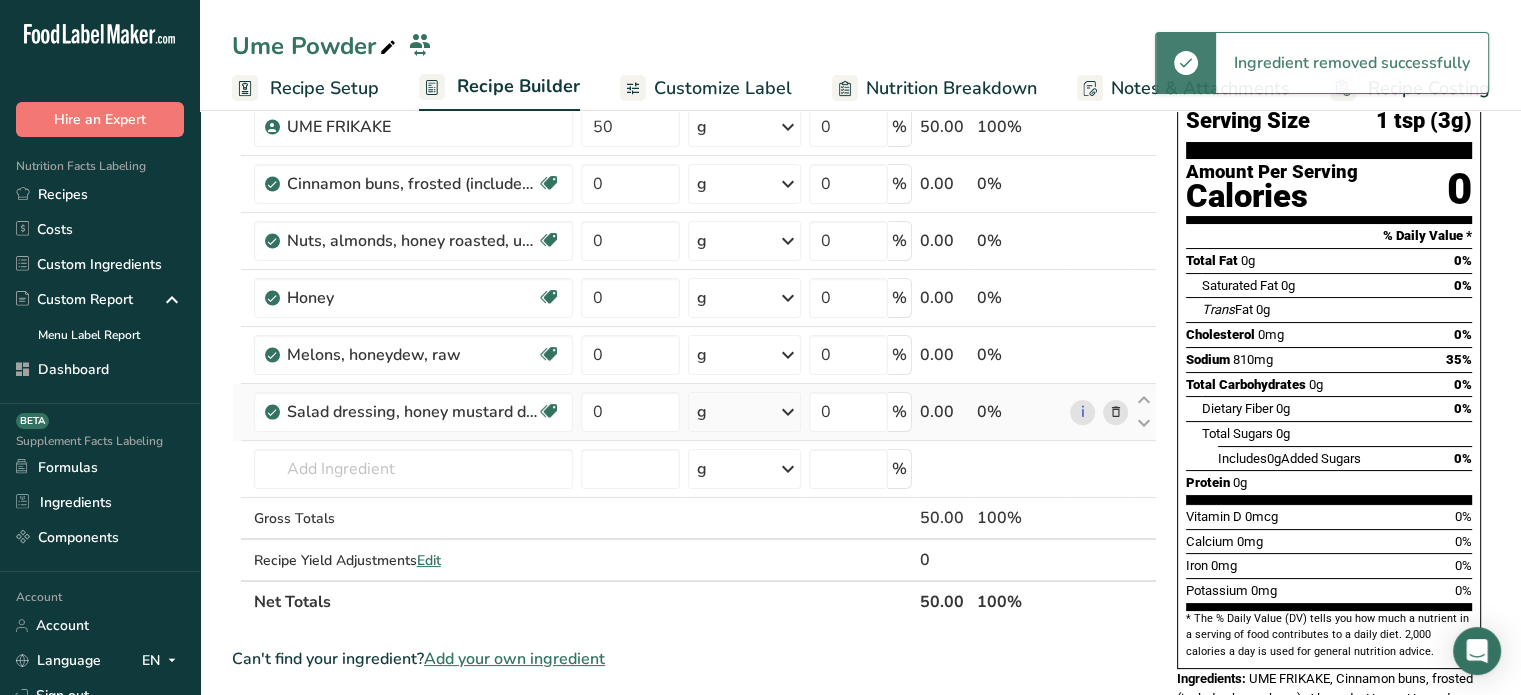 click at bounding box center [1115, 412] 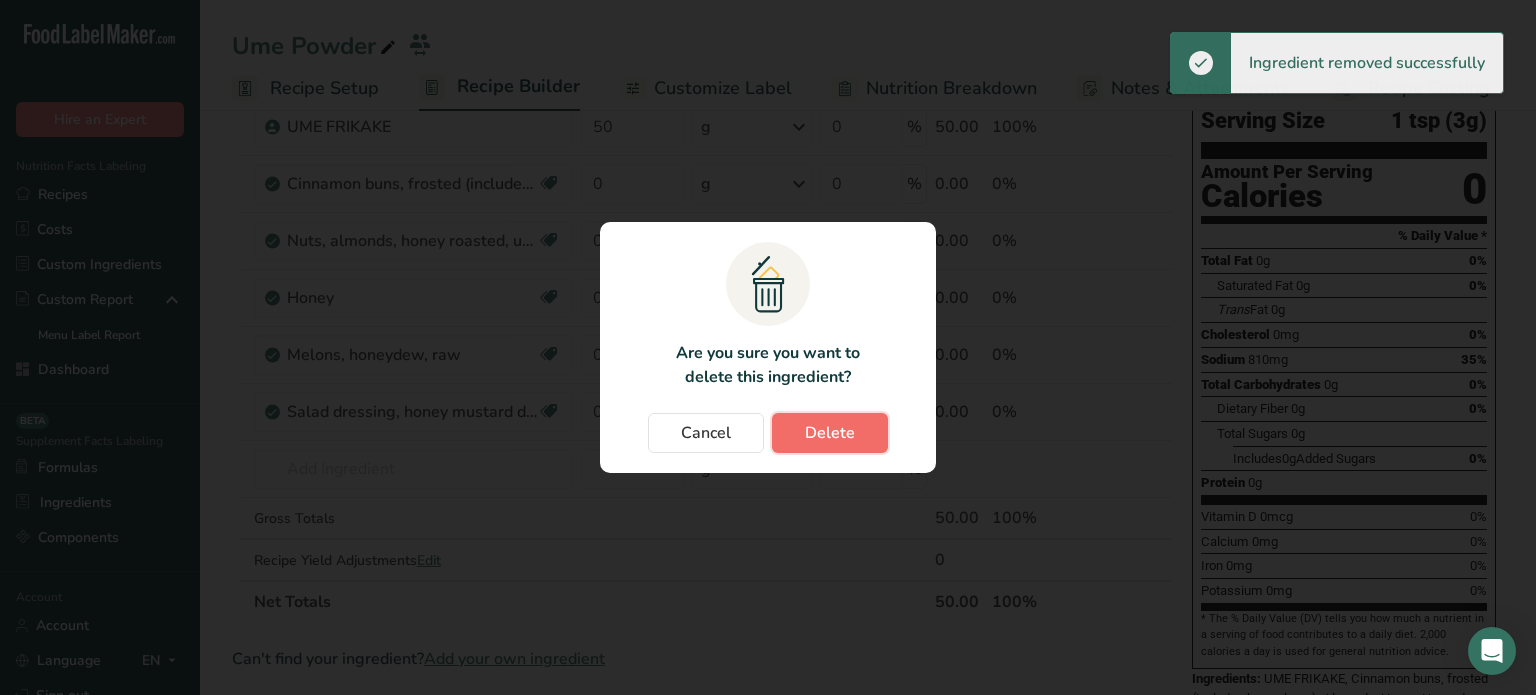 click on "Delete" at bounding box center (830, 433) 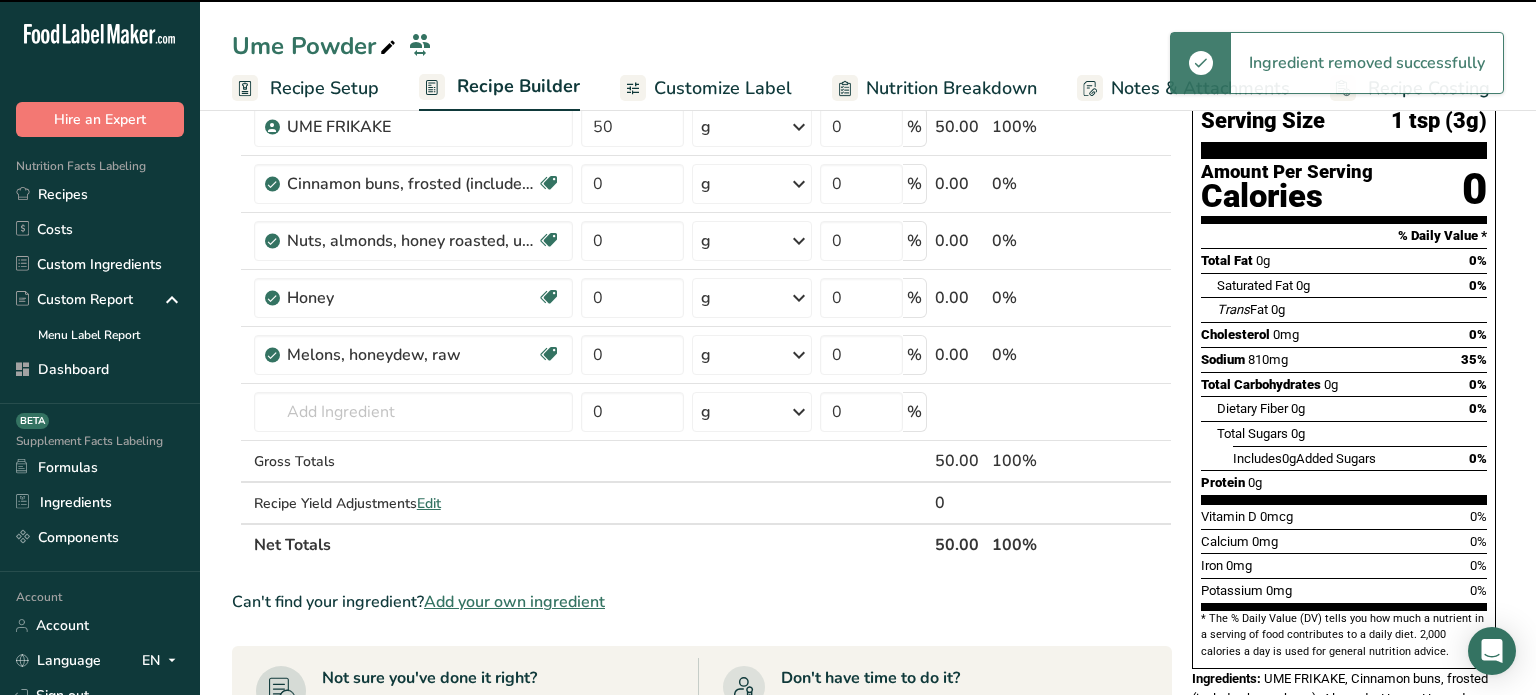 type 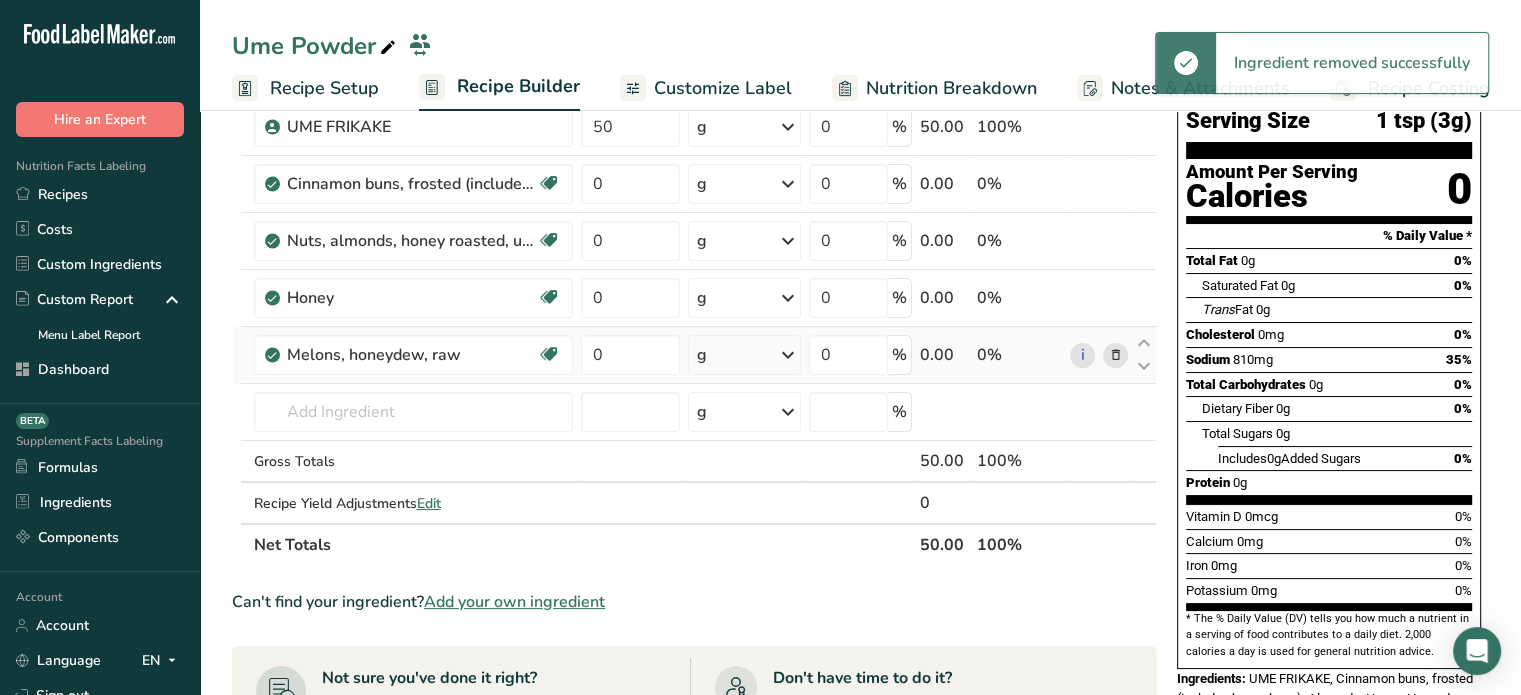 click at bounding box center [1115, 355] 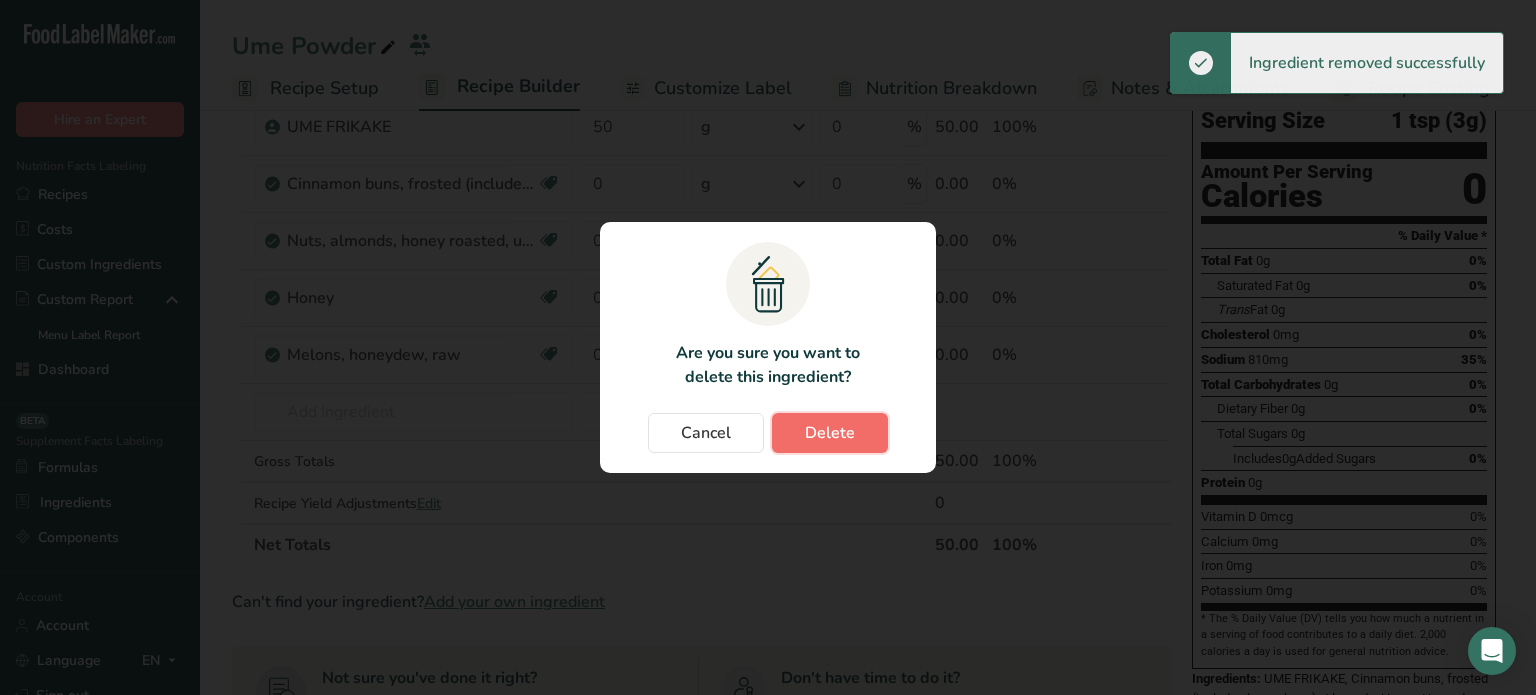 click on "Delete" at bounding box center (830, 433) 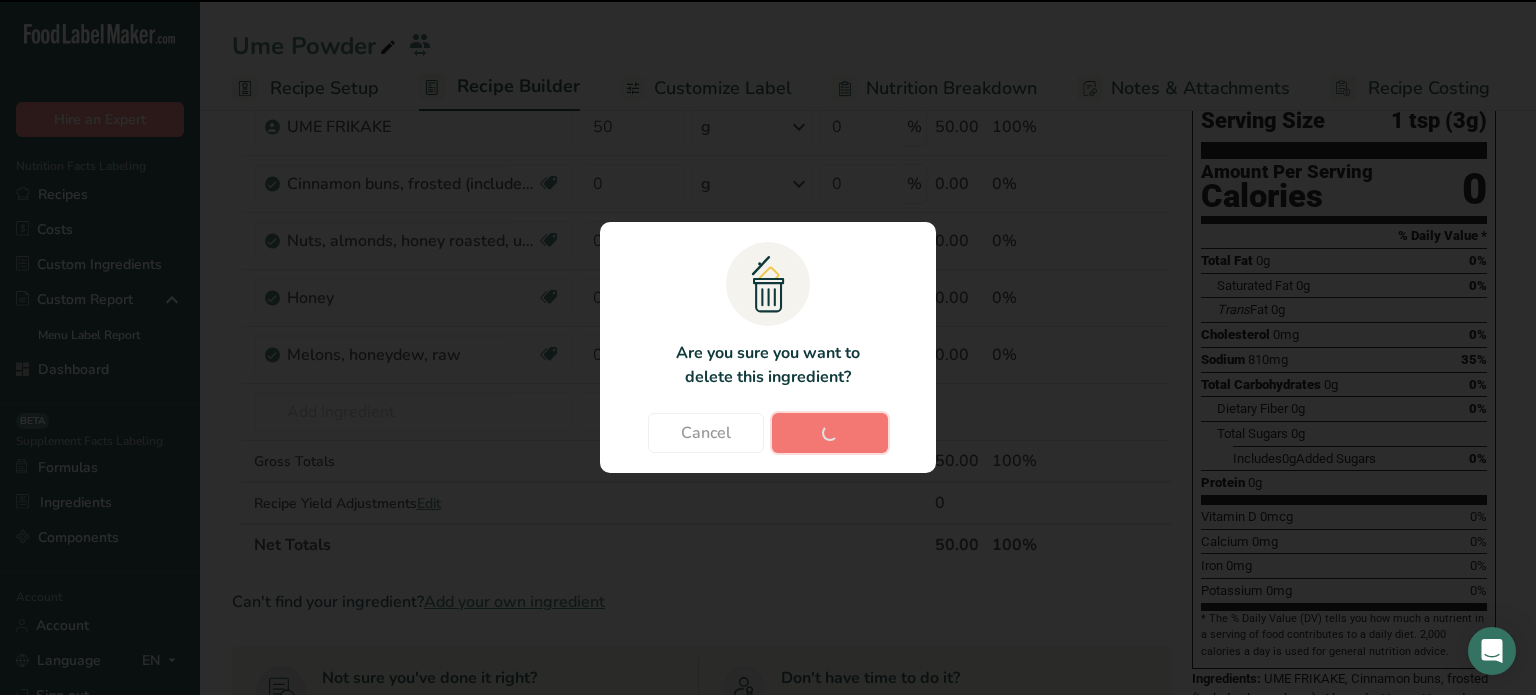 type 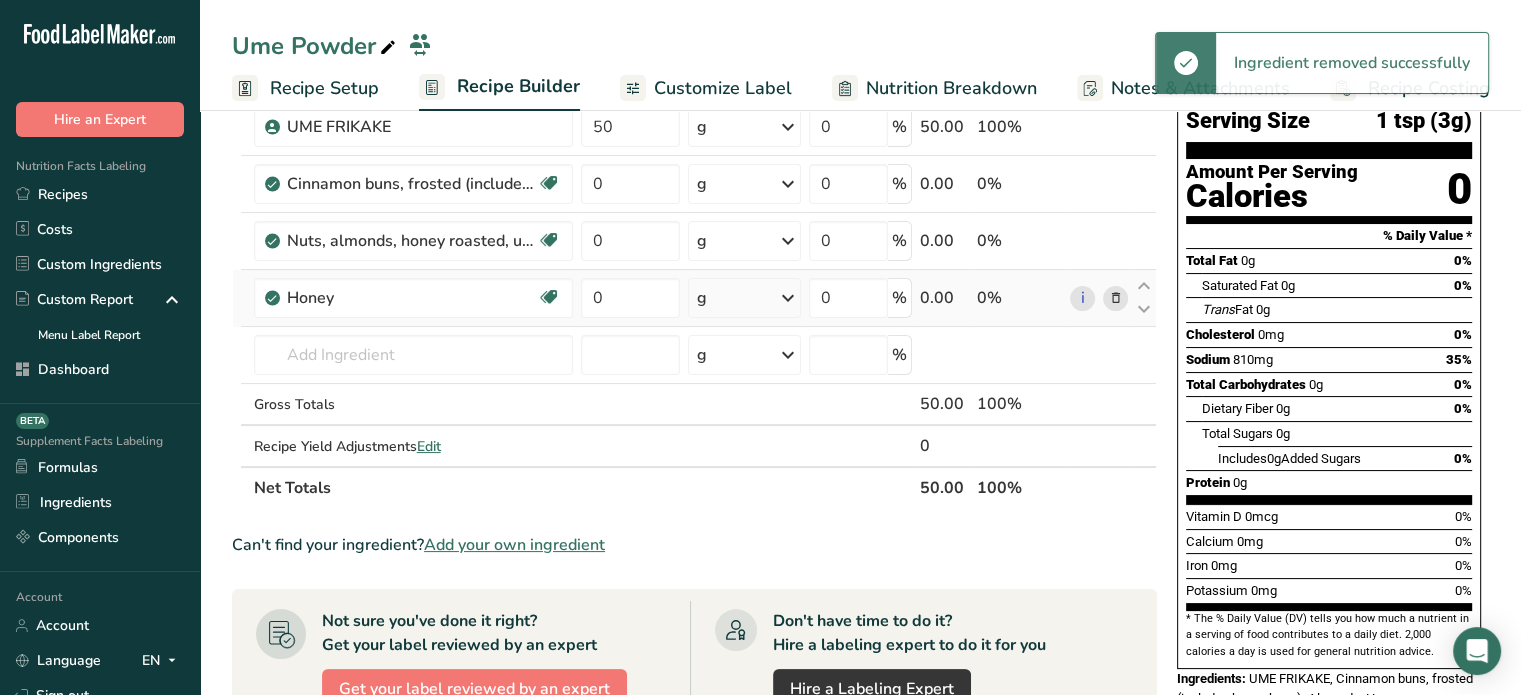 click at bounding box center (1115, 298) 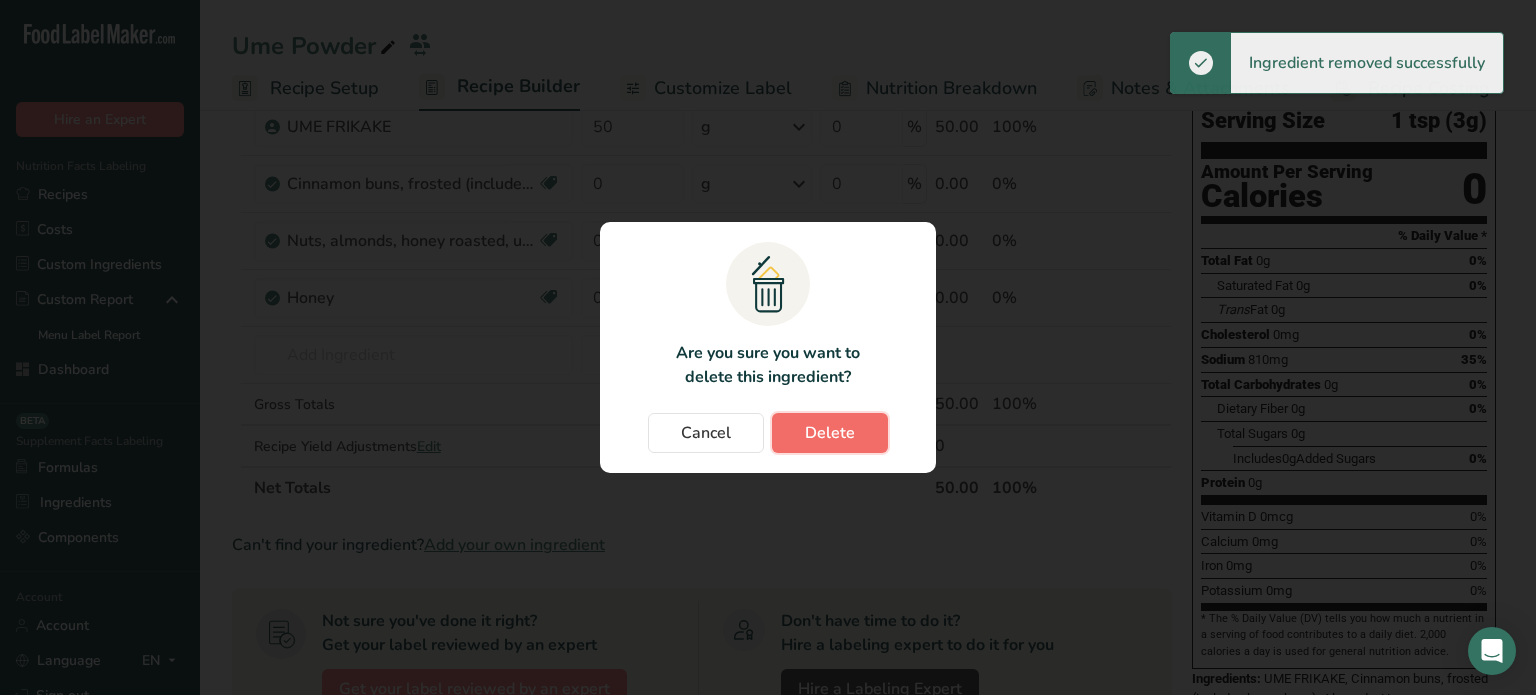 click on "Delete" at bounding box center [830, 433] 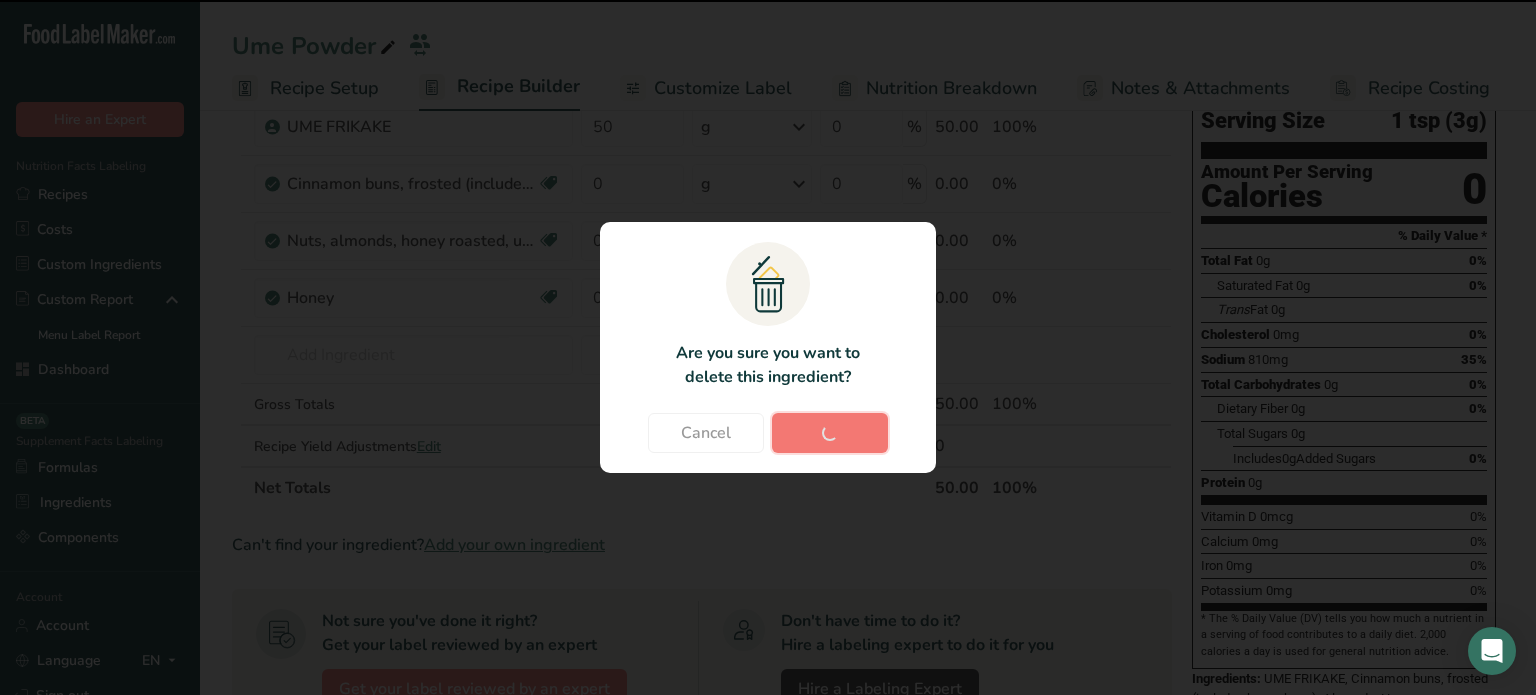 type 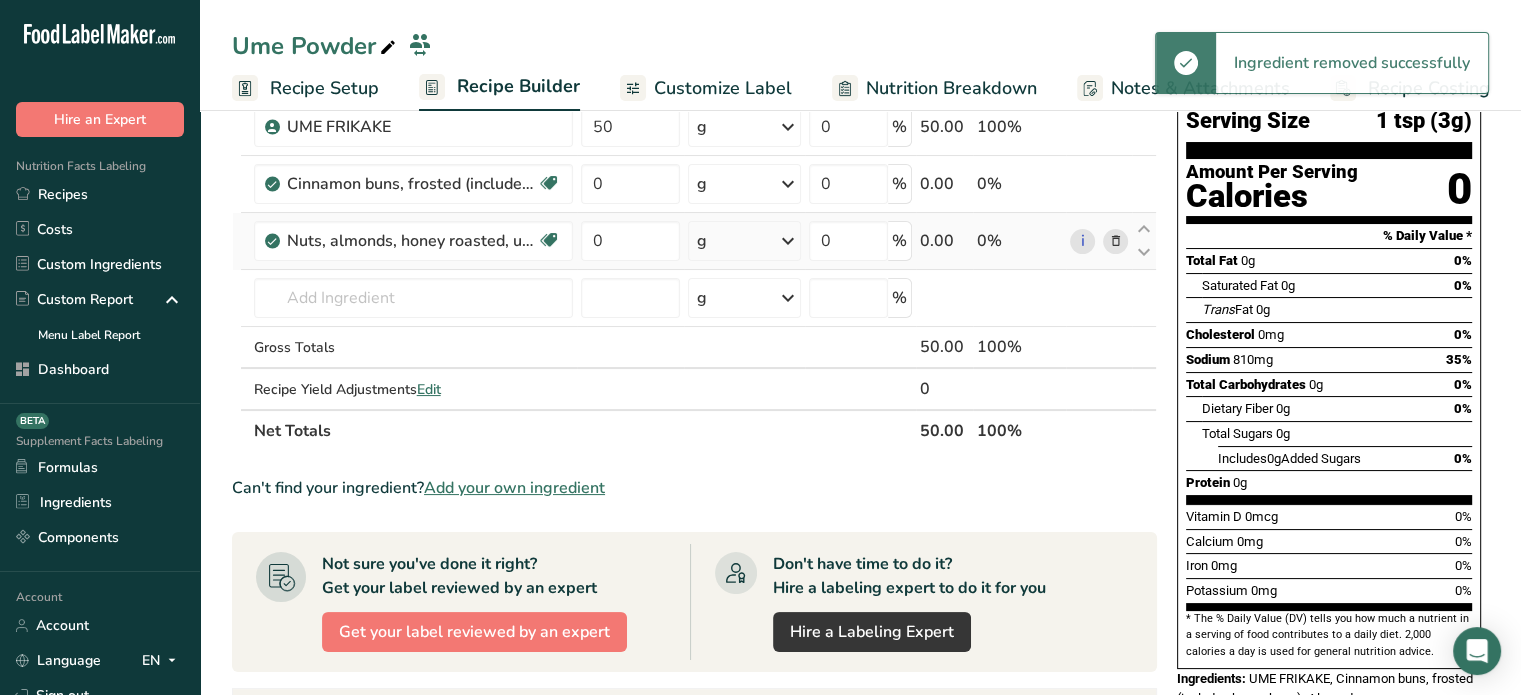 click at bounding box center (1115, 241) 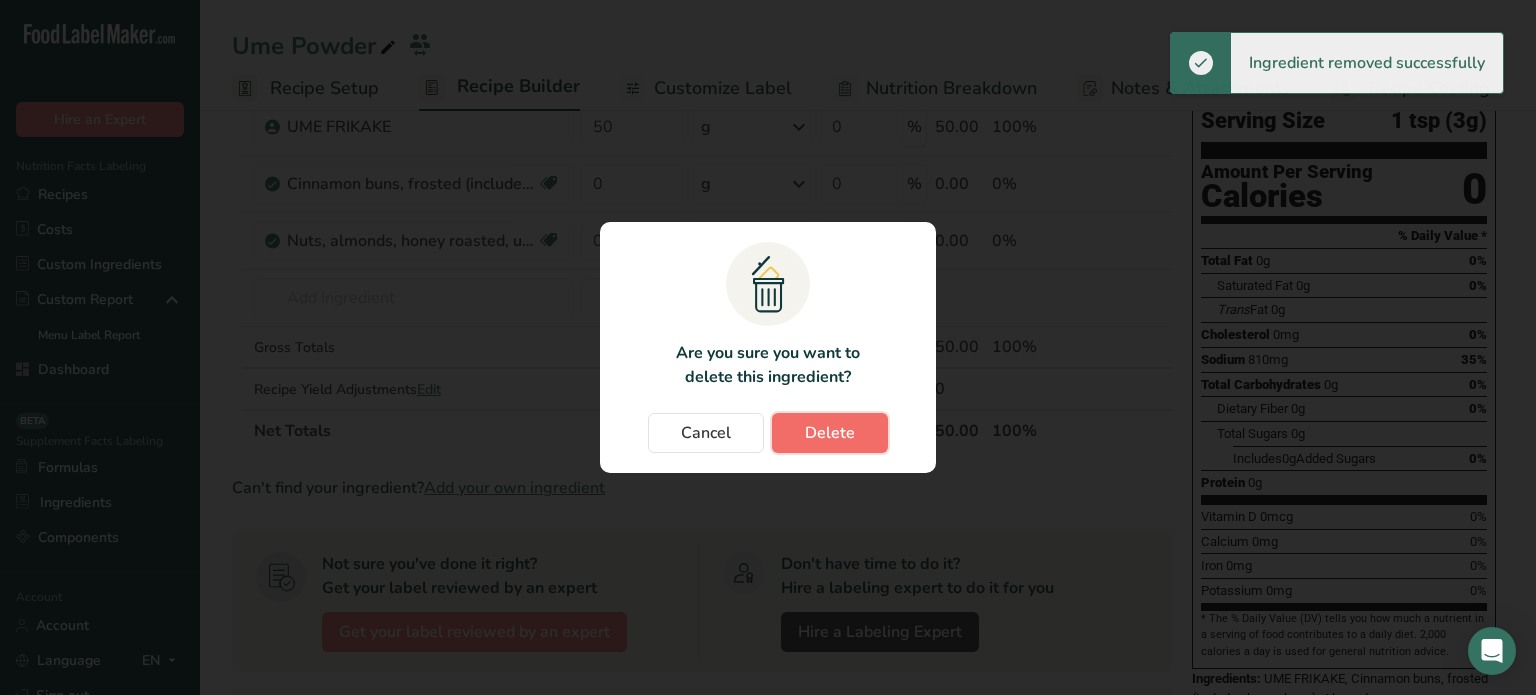click on "Delete" at bounding box center [830, 433] 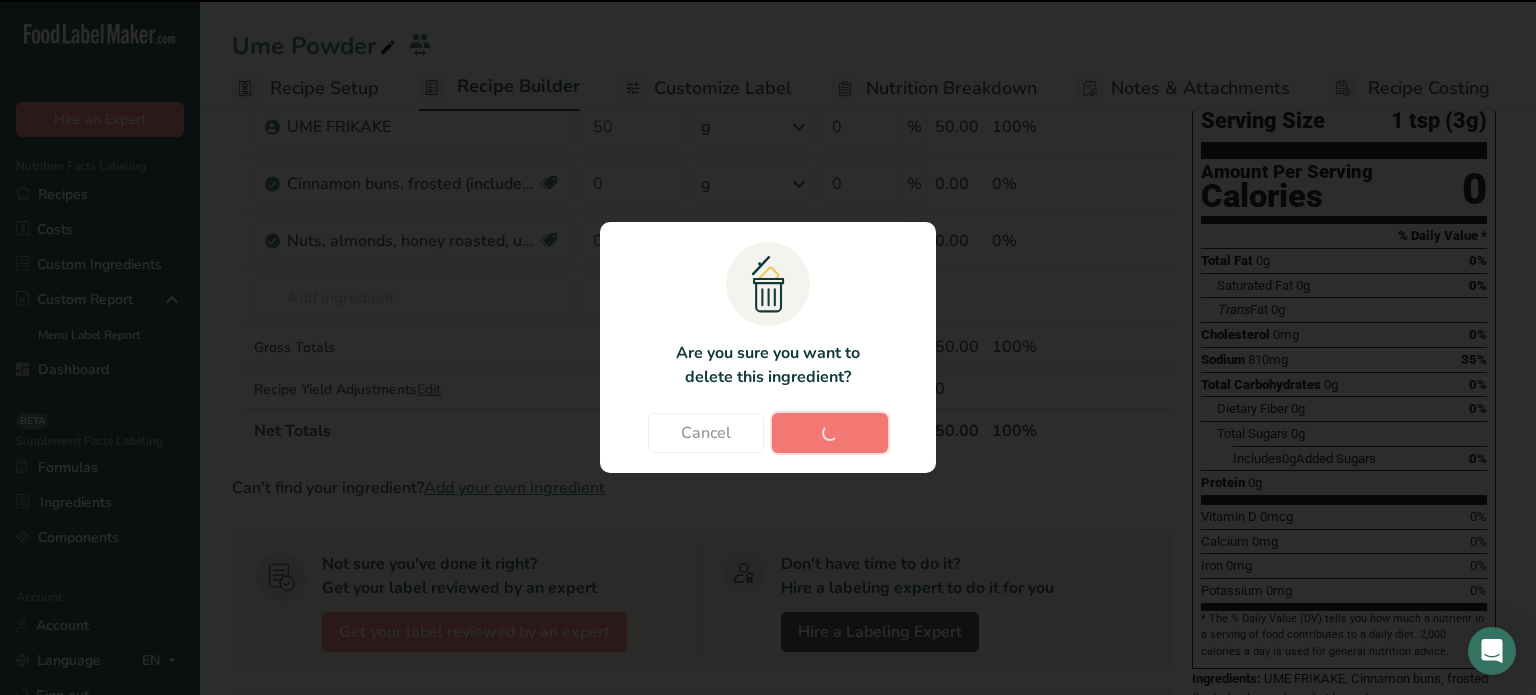 type 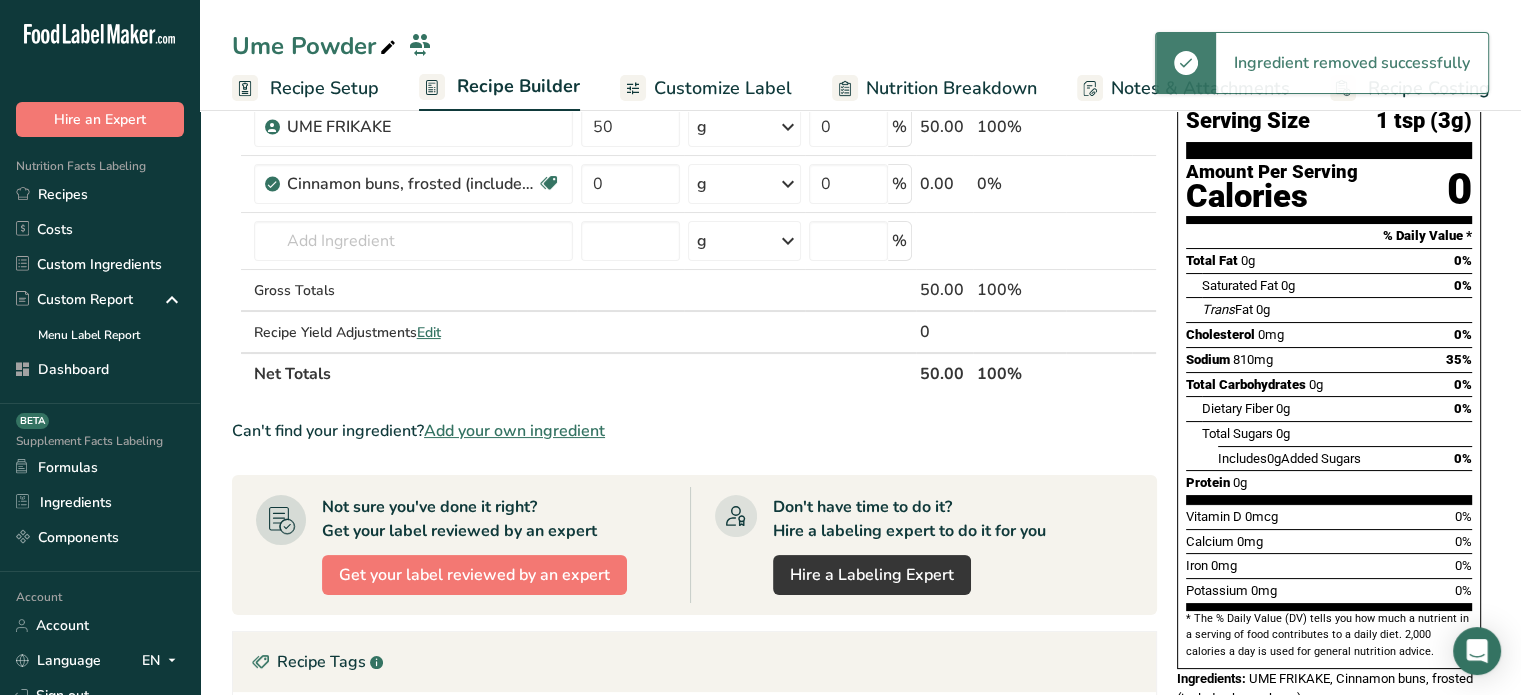 scroll, scrollTop: 0, scrollLeft: 0, axis: both 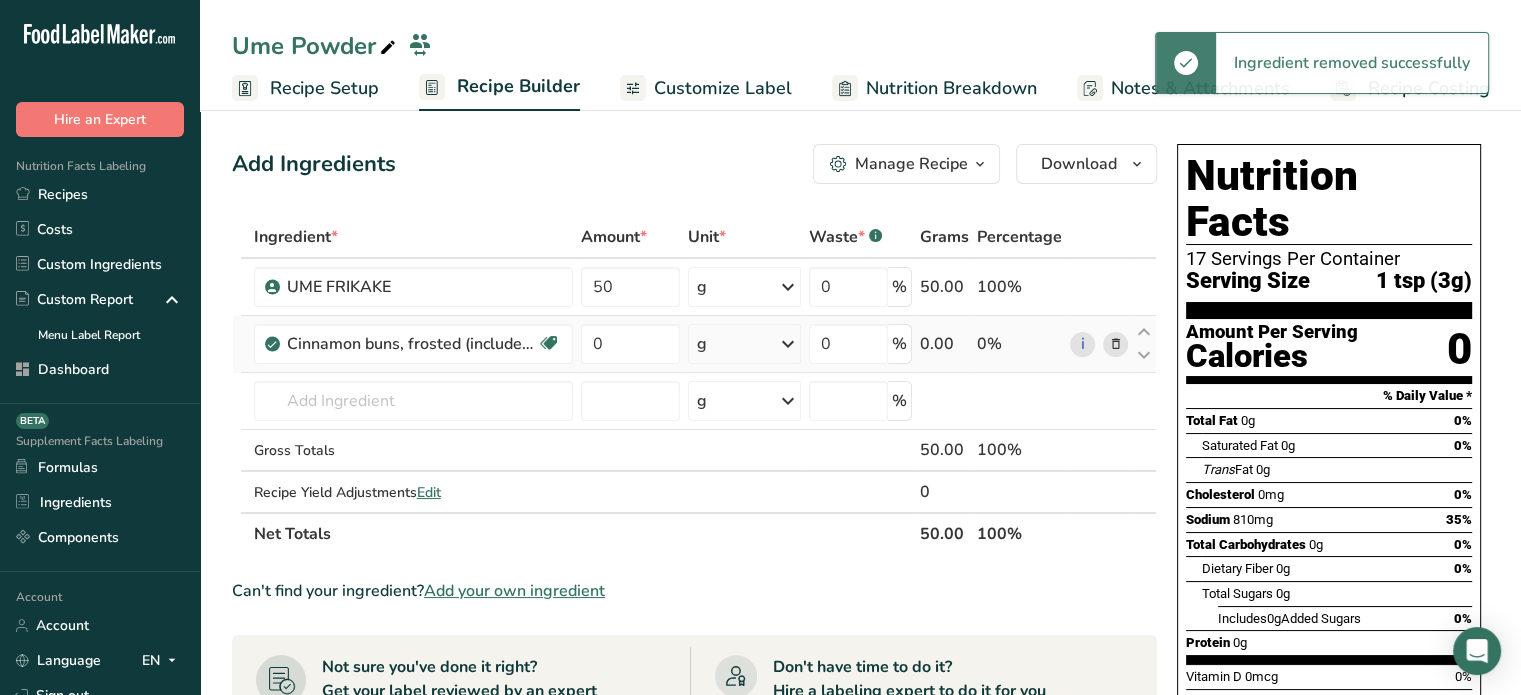 click at bounding box center [1115, 344] 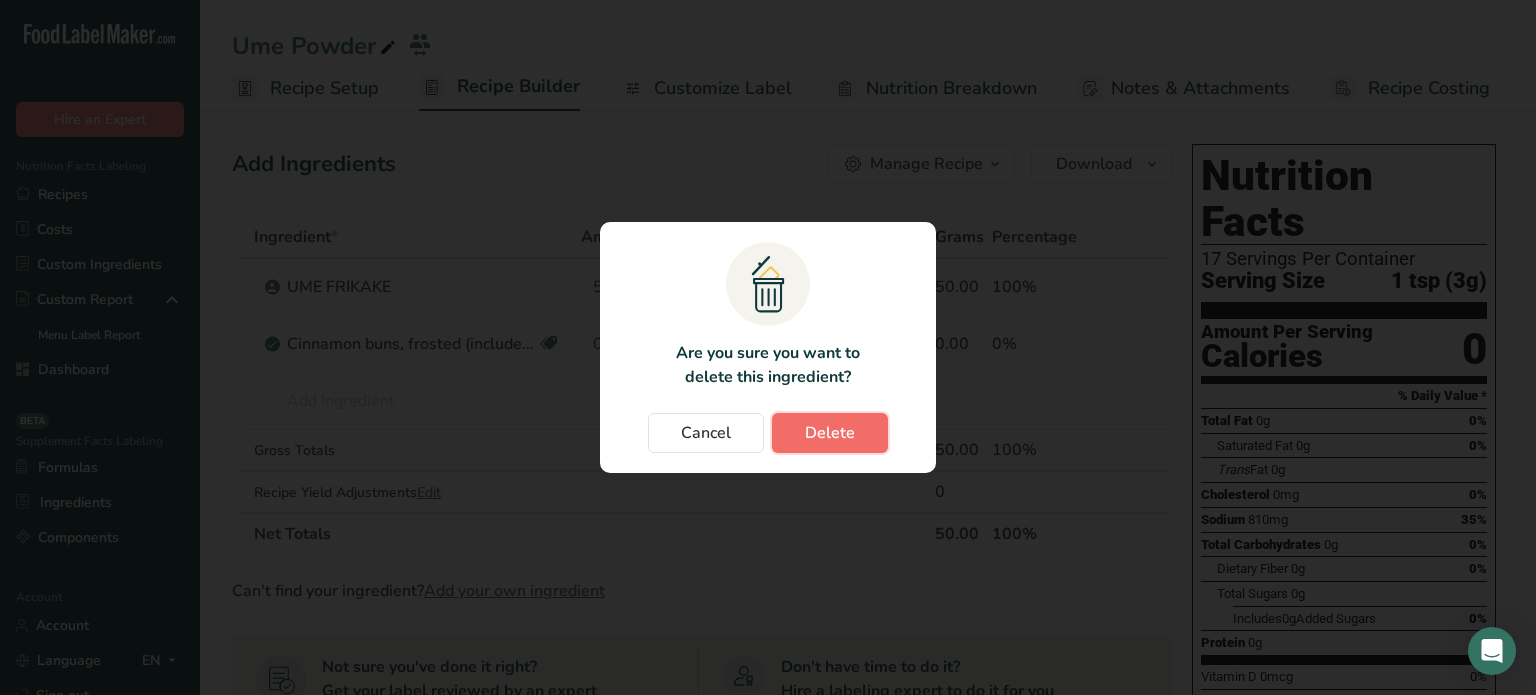 click on "Delete" at bounding box center (830, 433) 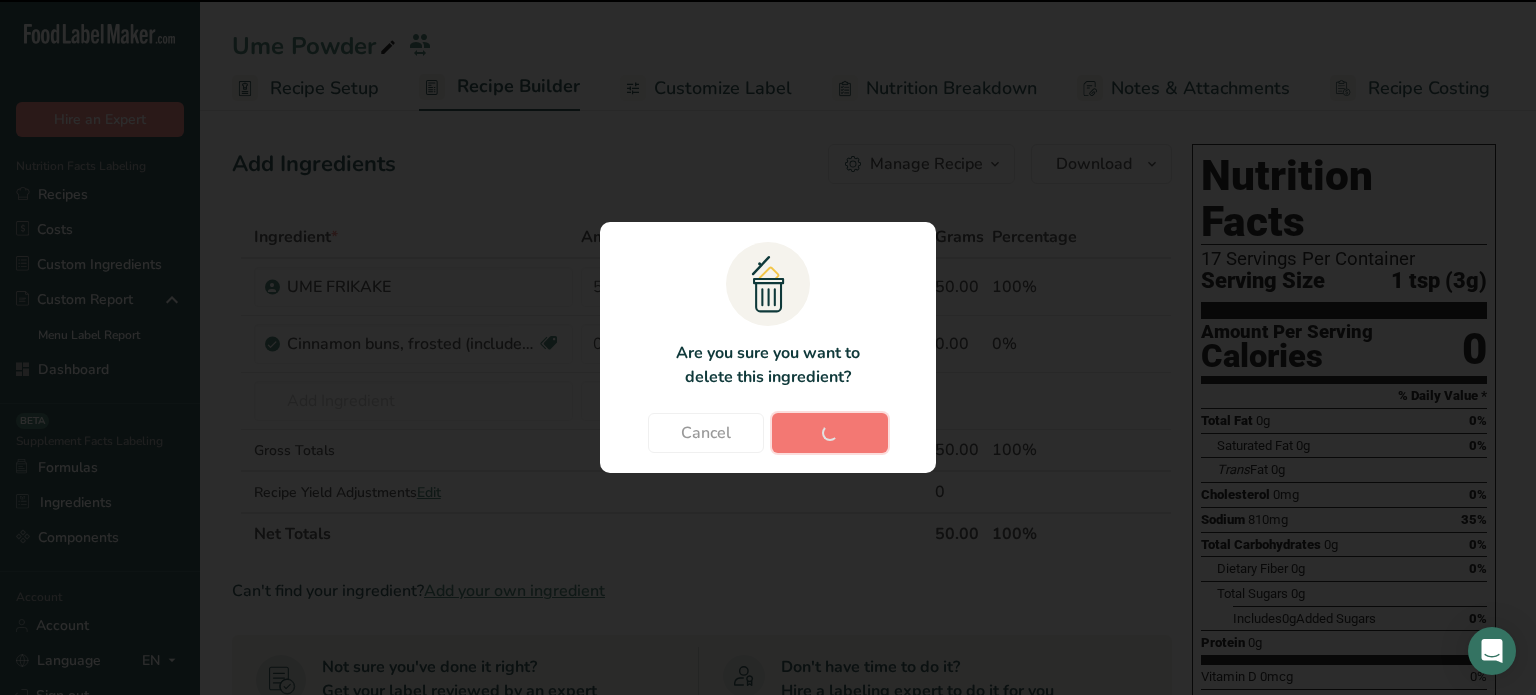 type 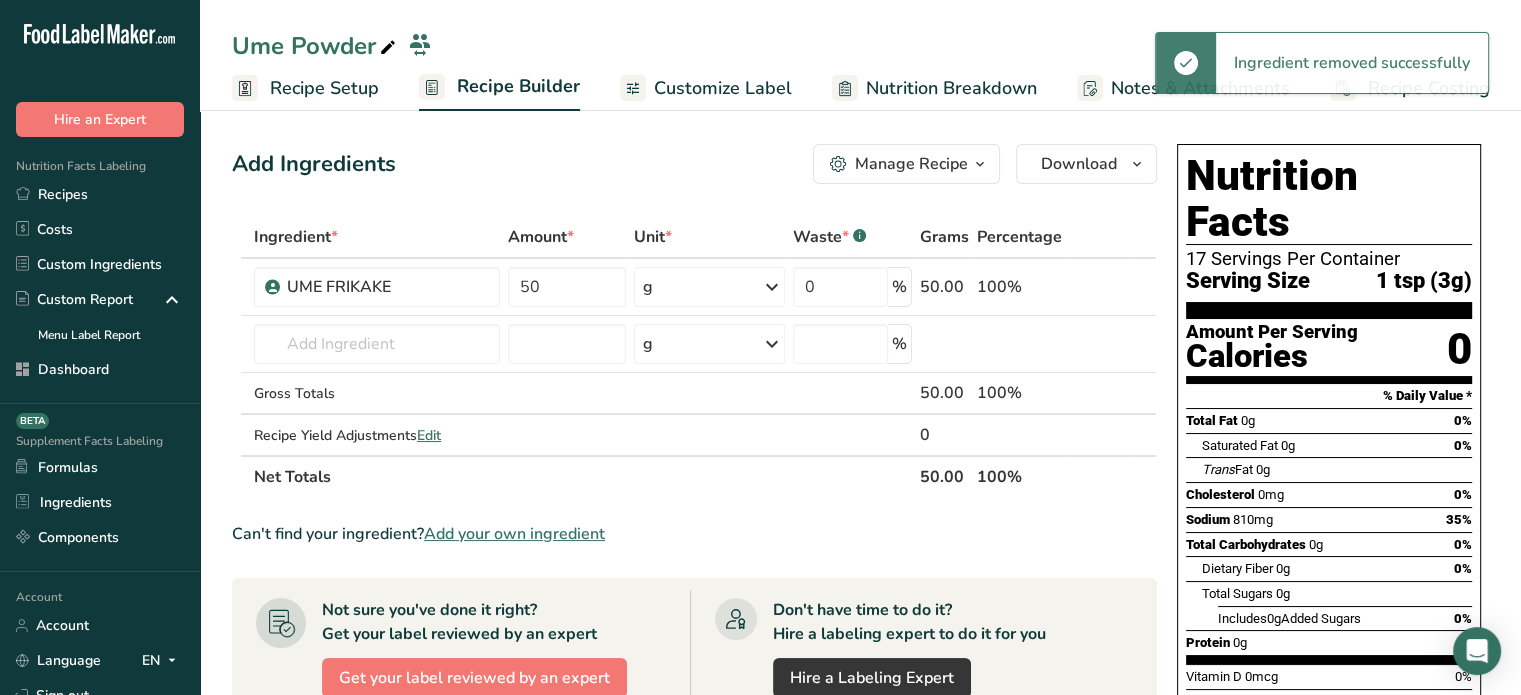 click on "Costs" at bounding box center [100, 229] 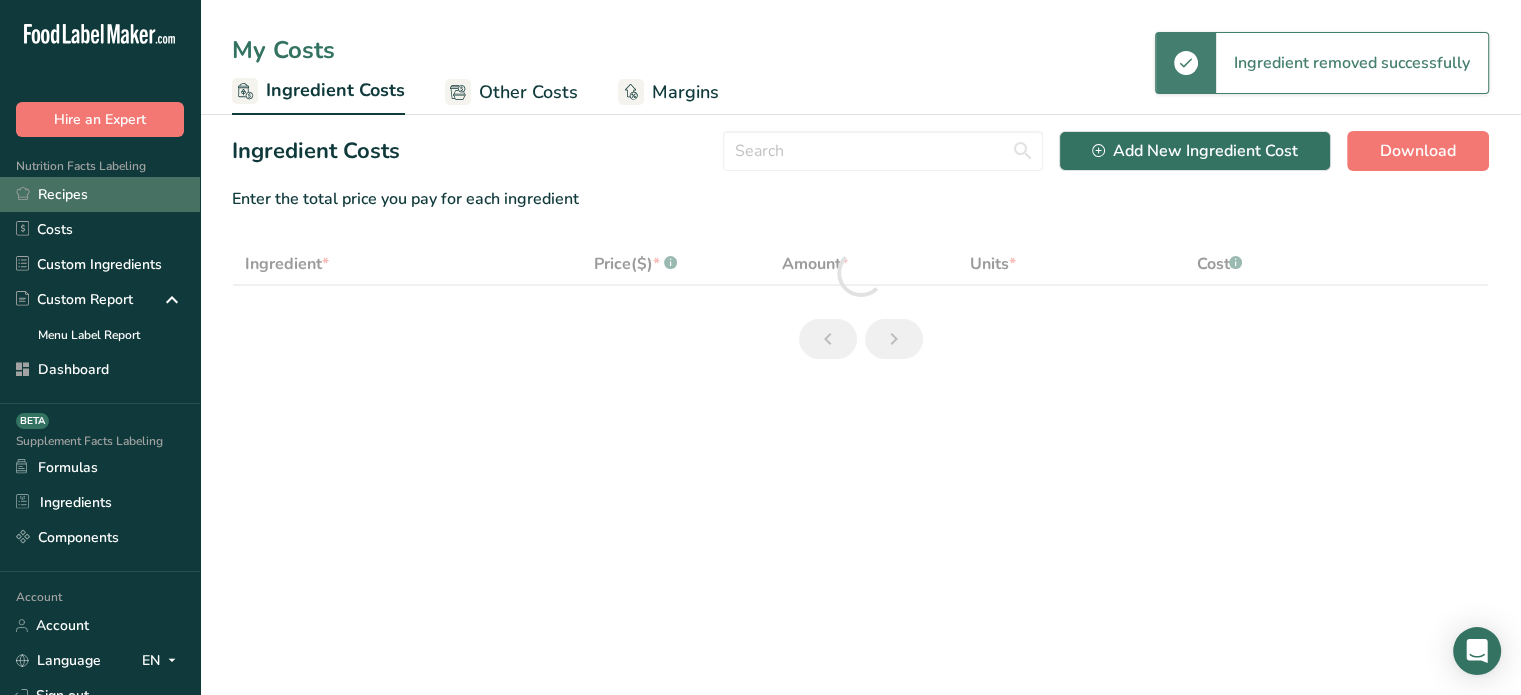 click on "Recipes" at bounding box center (100, 194) 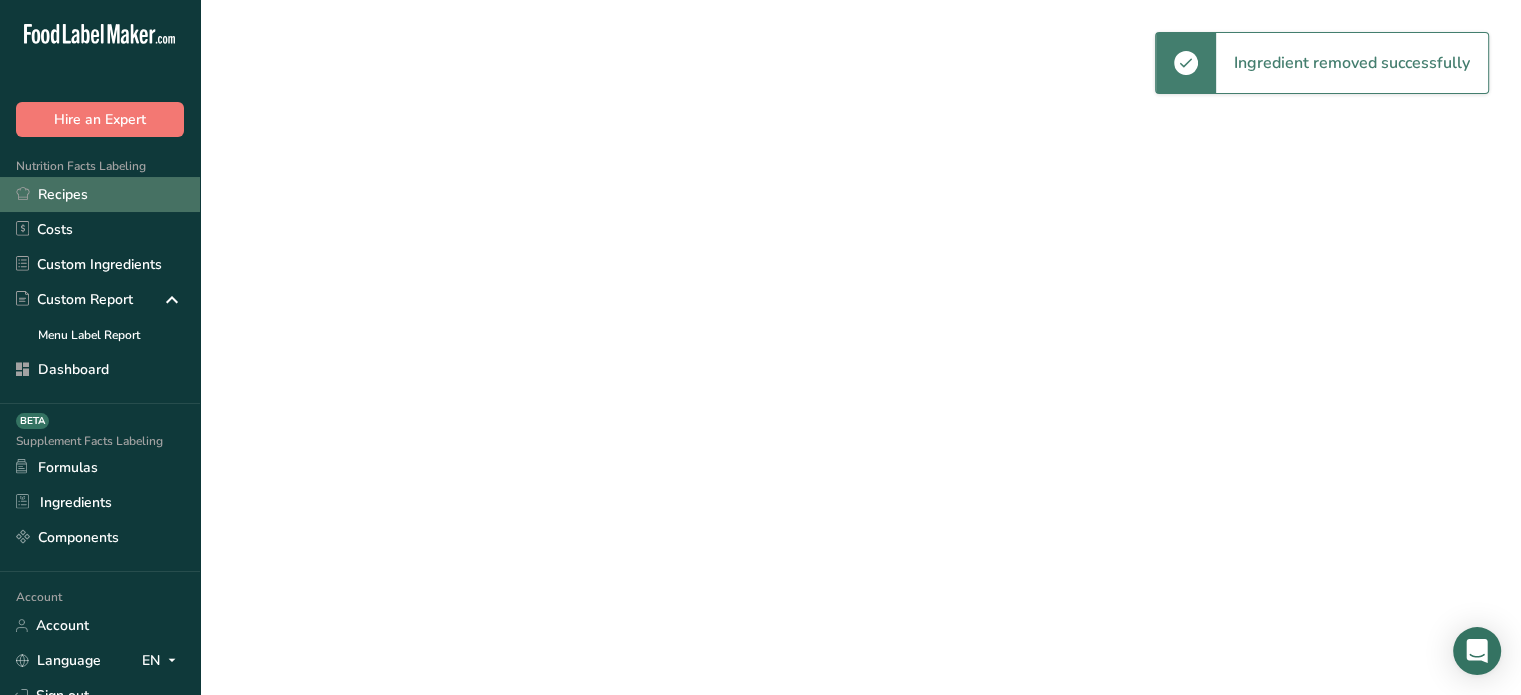 click on "Recipes" at bounding box center (100, 194) 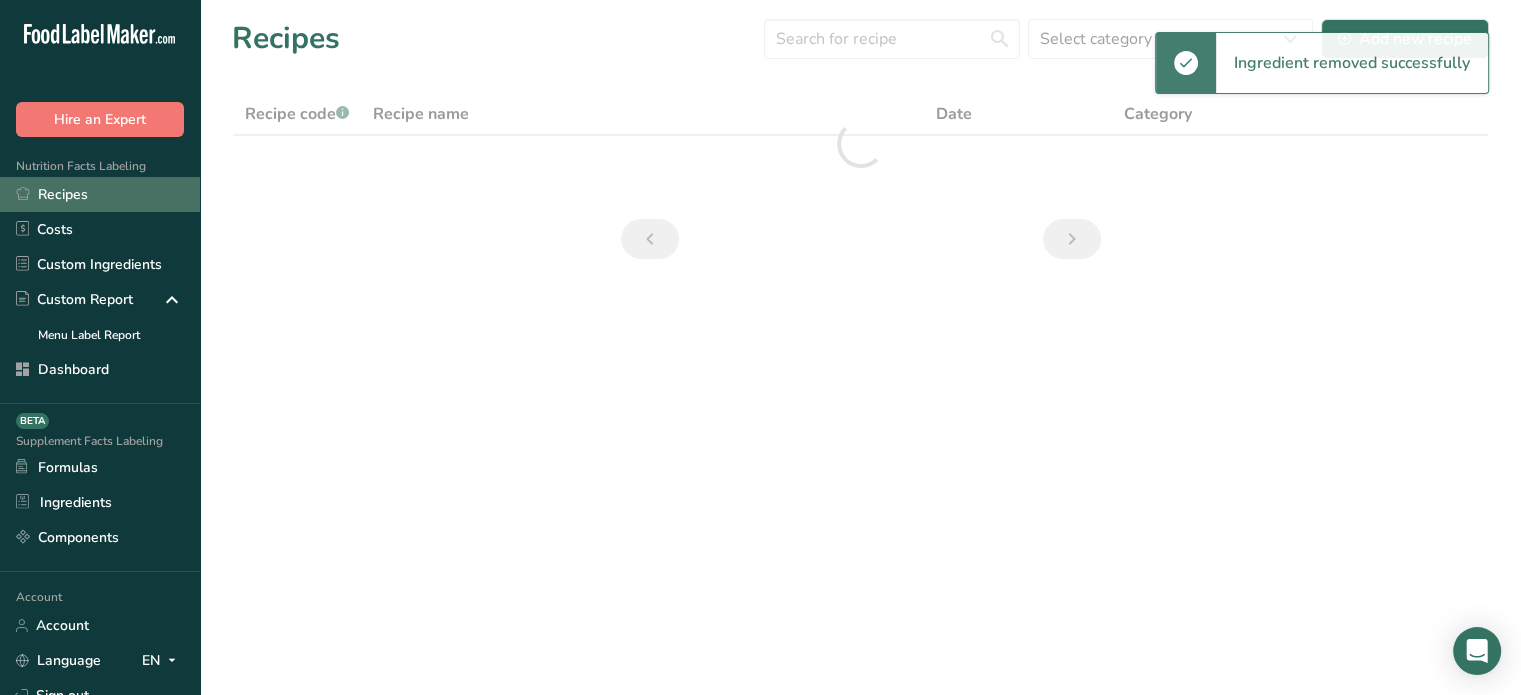 click on "Recipes" at bounding box center [100, 194] 